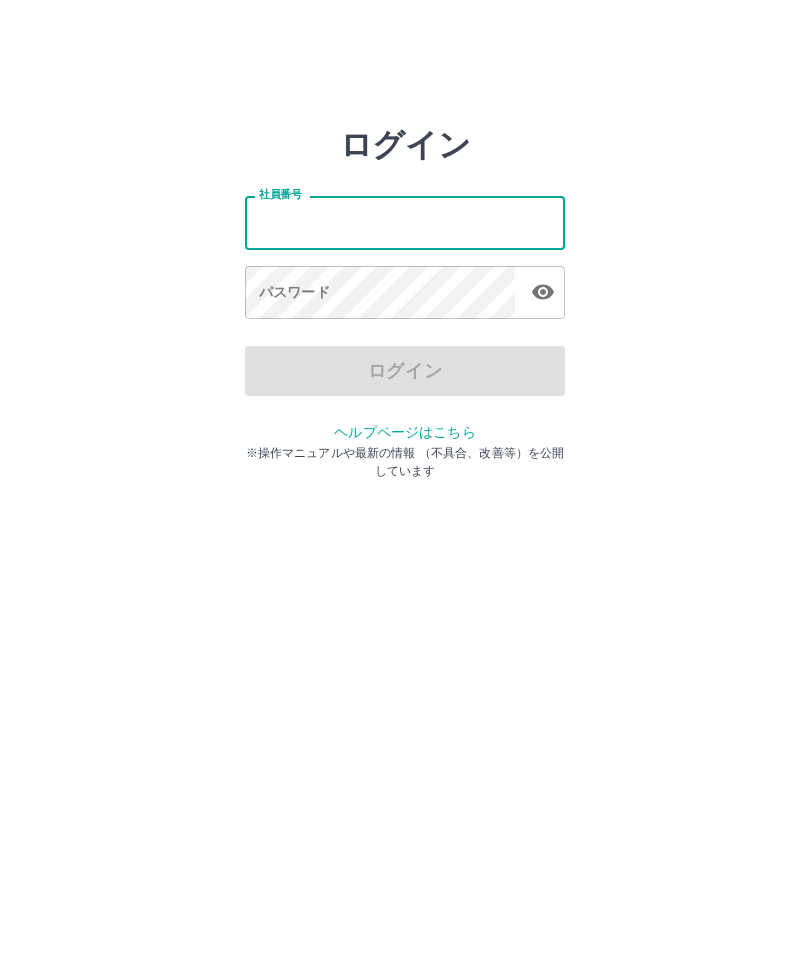 scroll, scrollTop: 0, scrollLeft: 0, axis: both 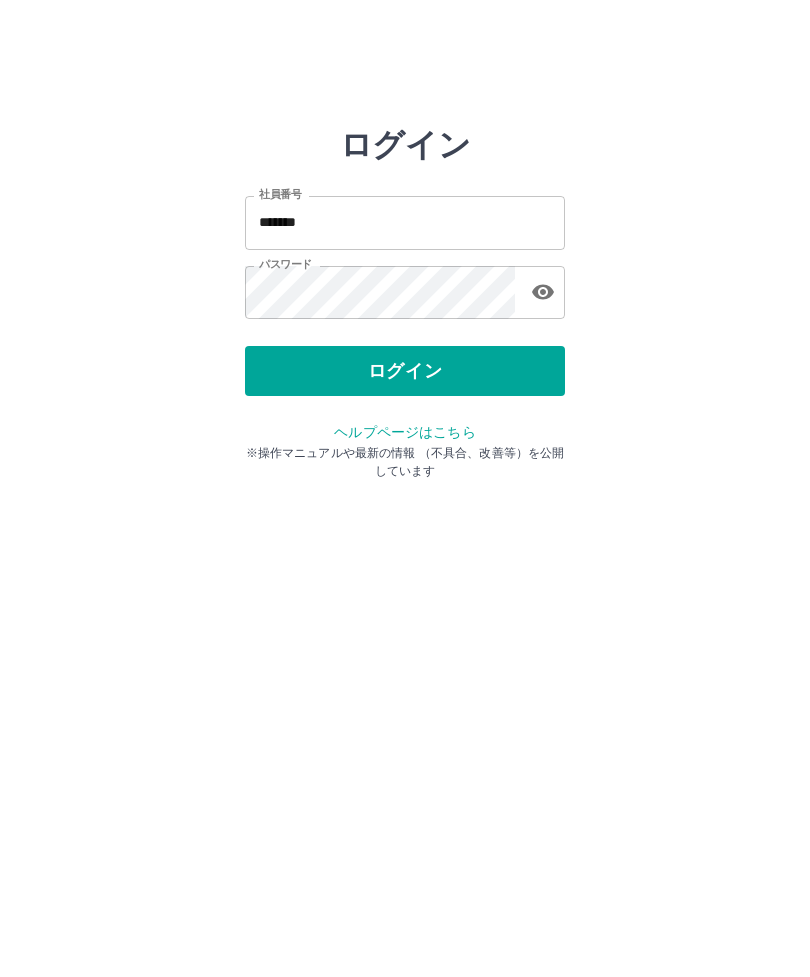 click on "ログイン" at bounding box center [405, 371] 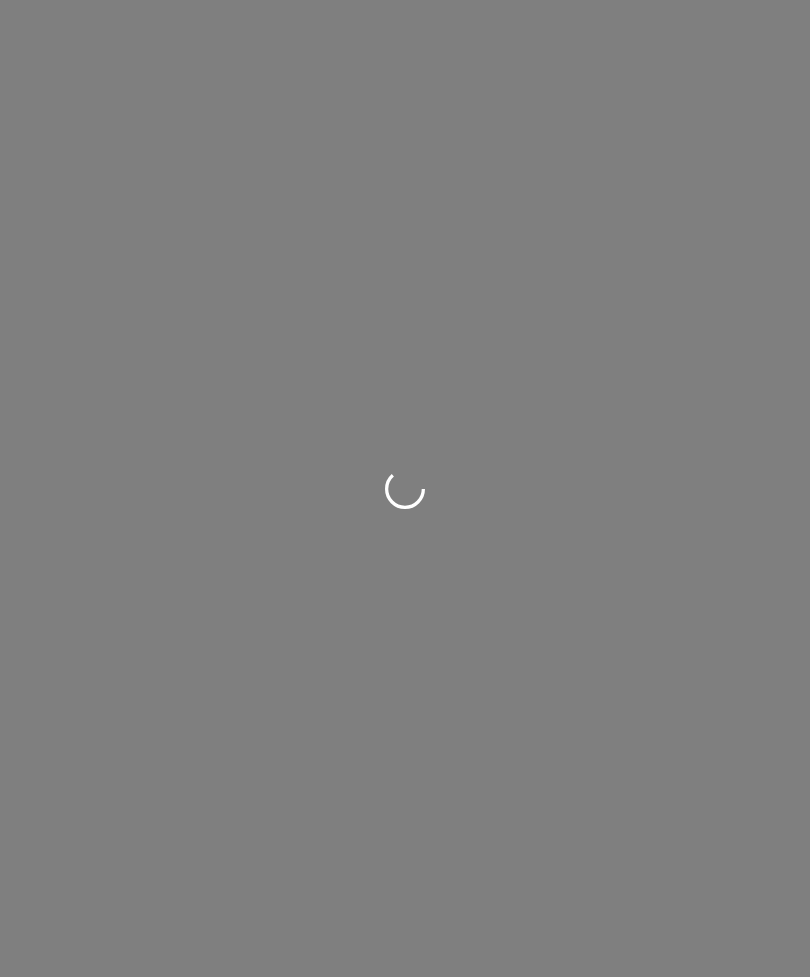 scroll, scrollTop: 0, scrollLeft: 0, axis: both 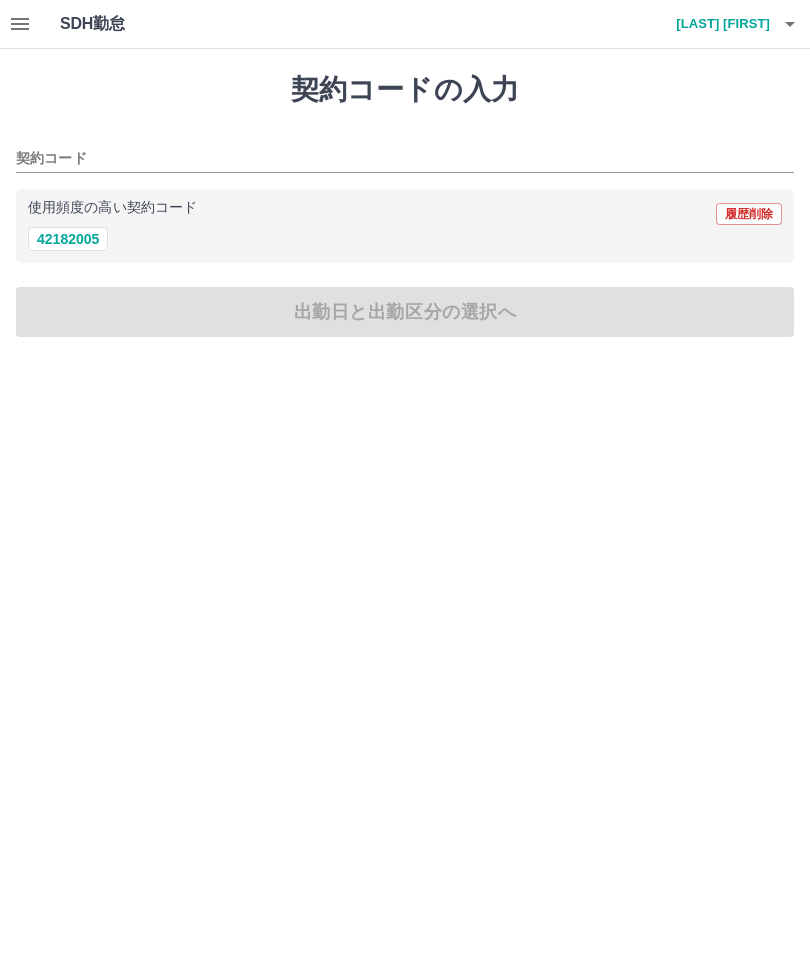 click on "42182005" at bounding box center [68, 239] 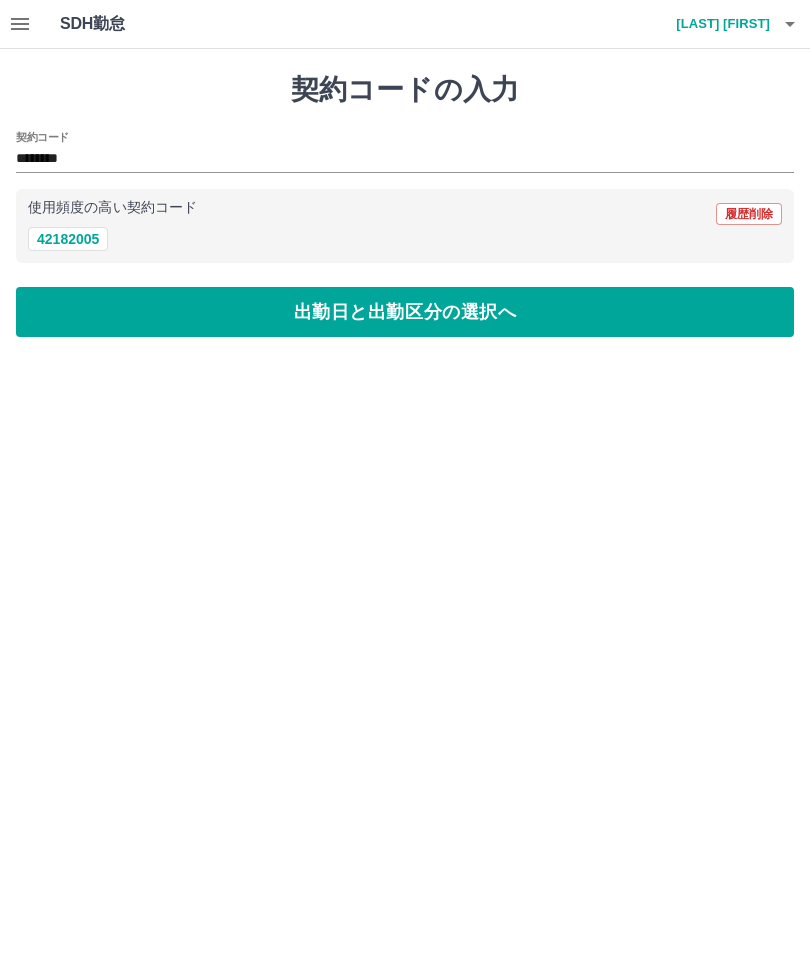 click on "出勤日と出勤区分の選択へ" at bounding box center (405, 312) 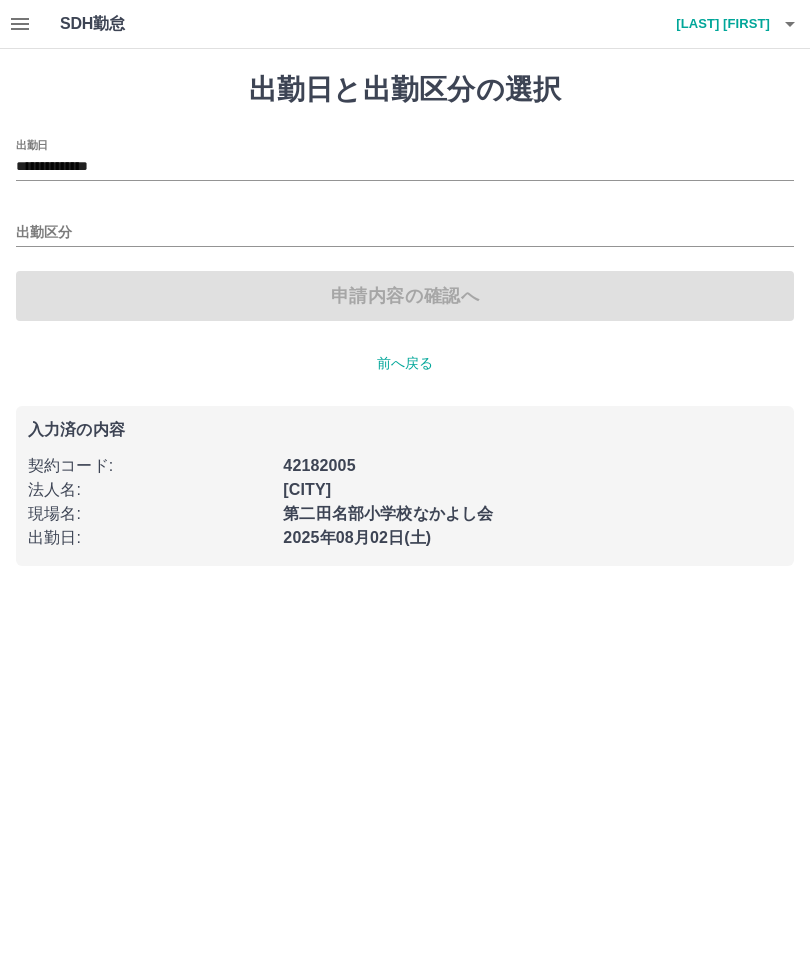 click on "出勤区分" at bounding box center (405, 233) 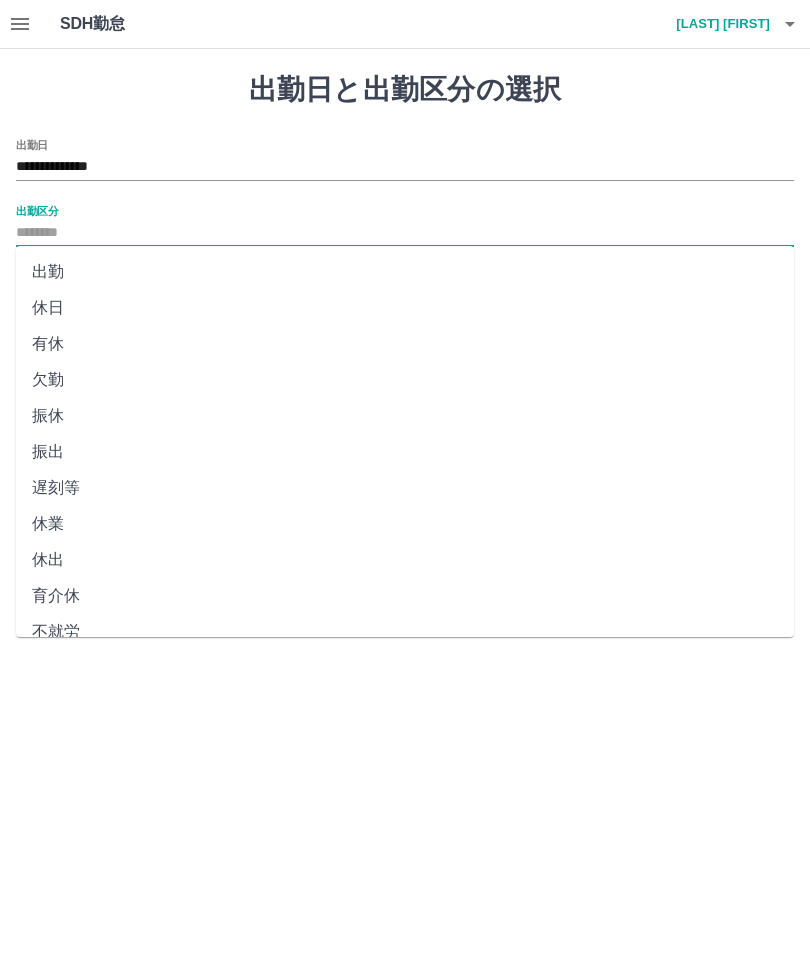 click on "出勤" at bounding box center [405, 272] 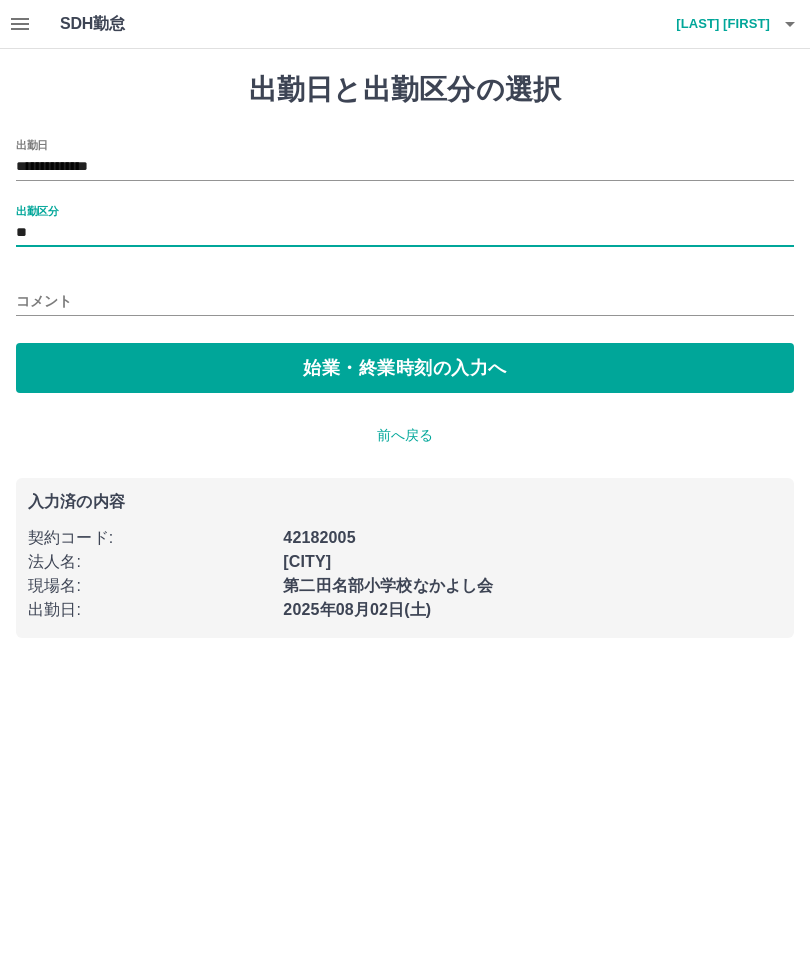 click on "始業・終業時刻の入力へ" at bounding box center (405, 368) 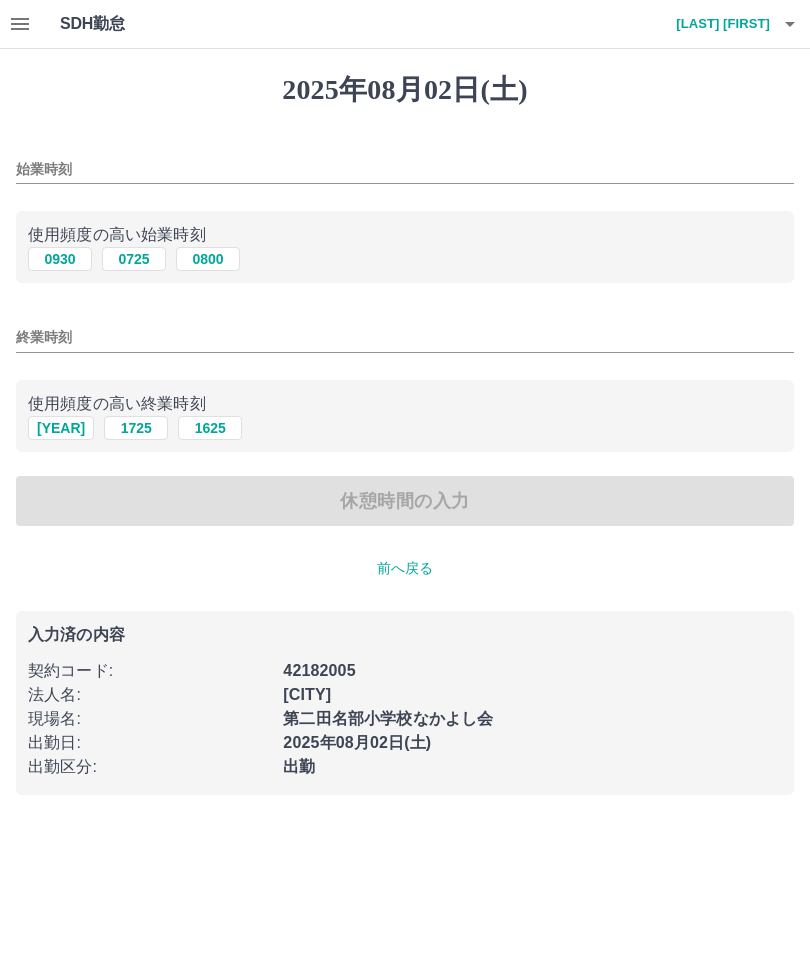 click on "0930" at bounding box center (60, 259) 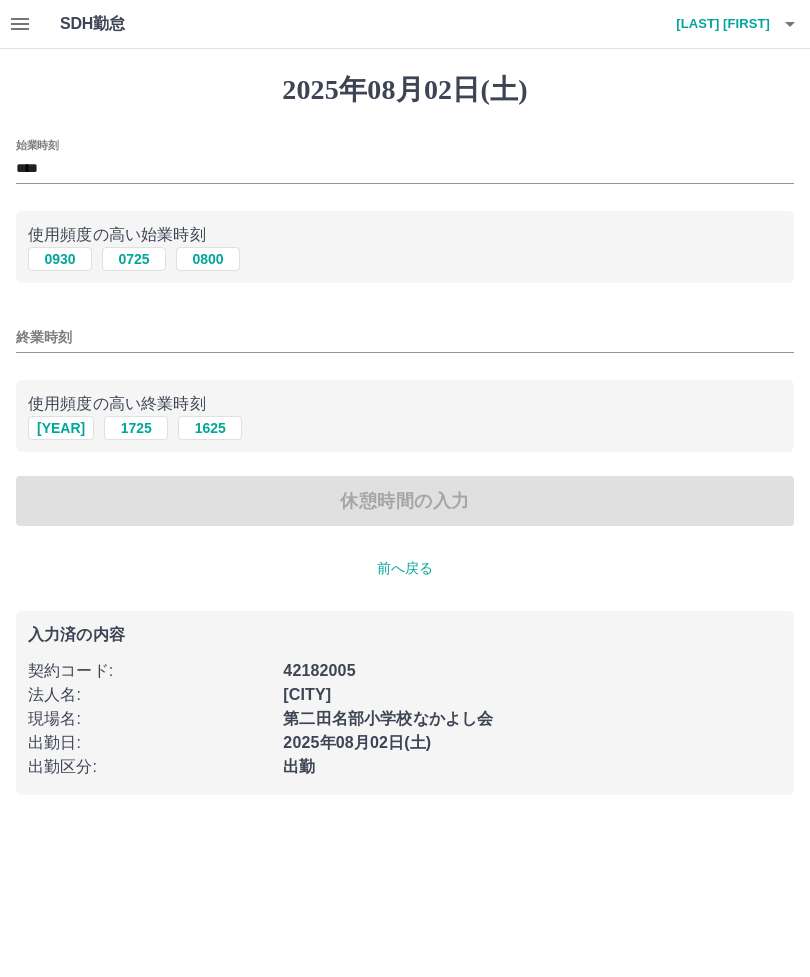 click on "終業時刻" at bounding box center [405, 337] 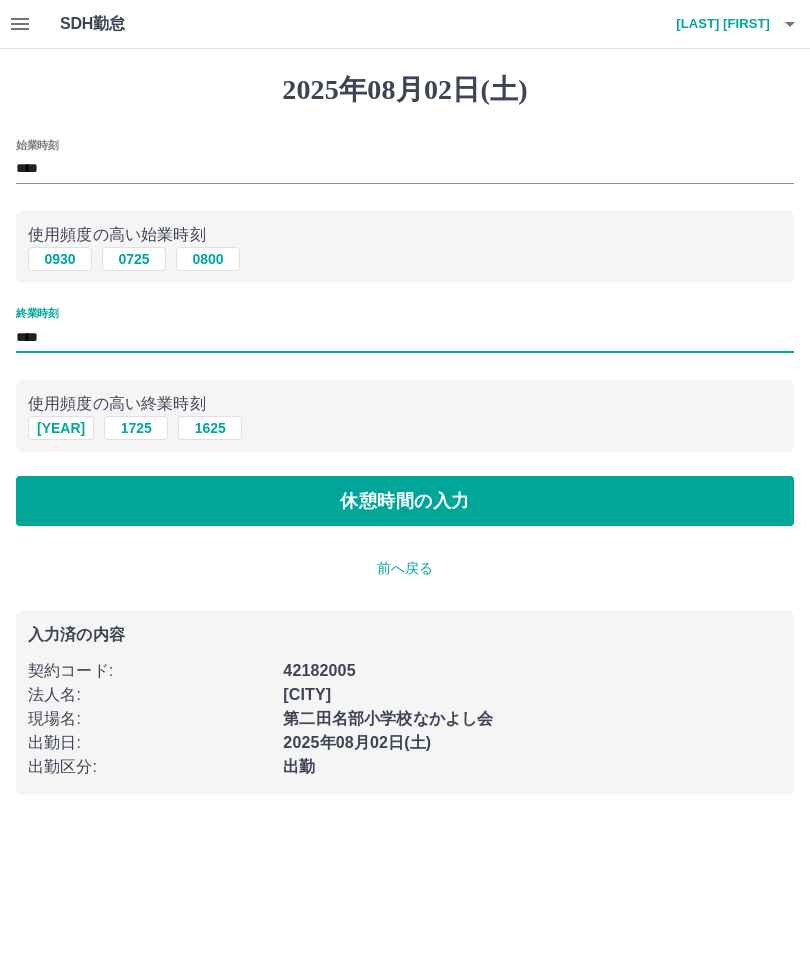type on "****" 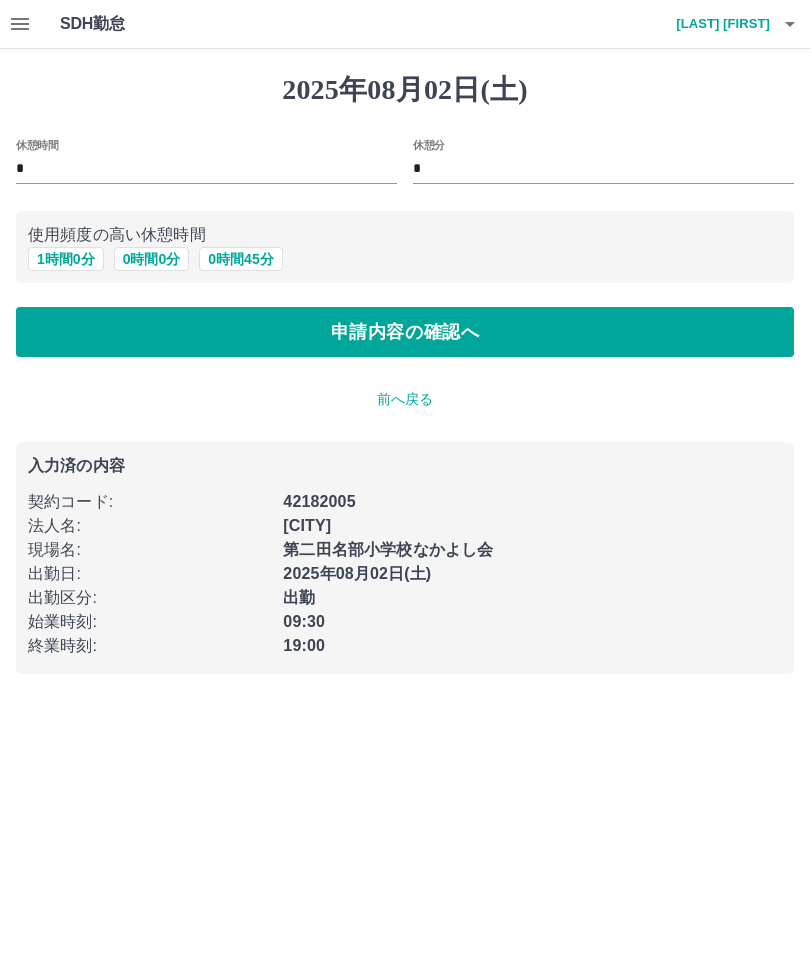 click on "1 時間 0 分" at bounding box center (66, 259) 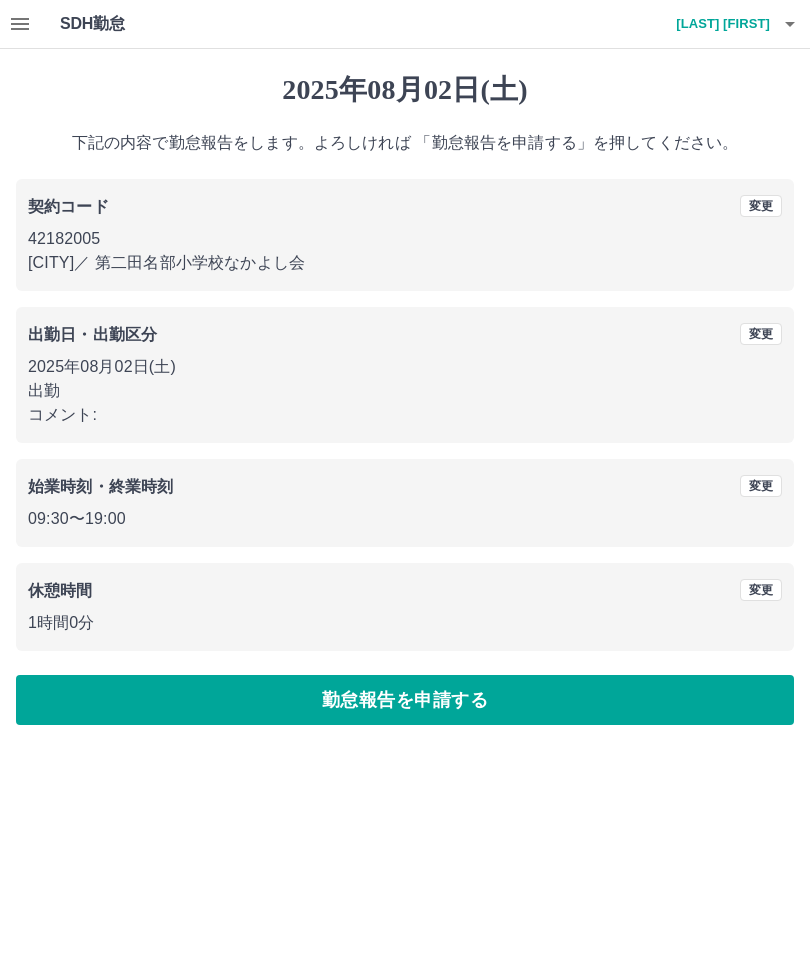 click on "勤怠報告を申請する" at bounding box center [405, 700] 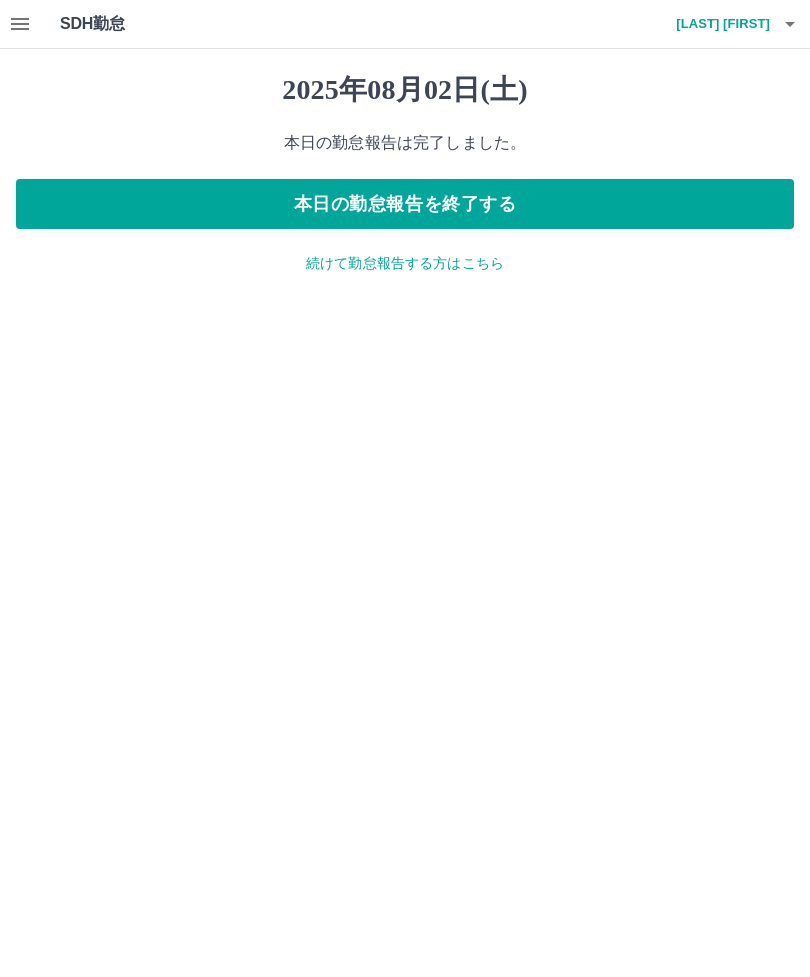 click at bounding box center (790, 24) 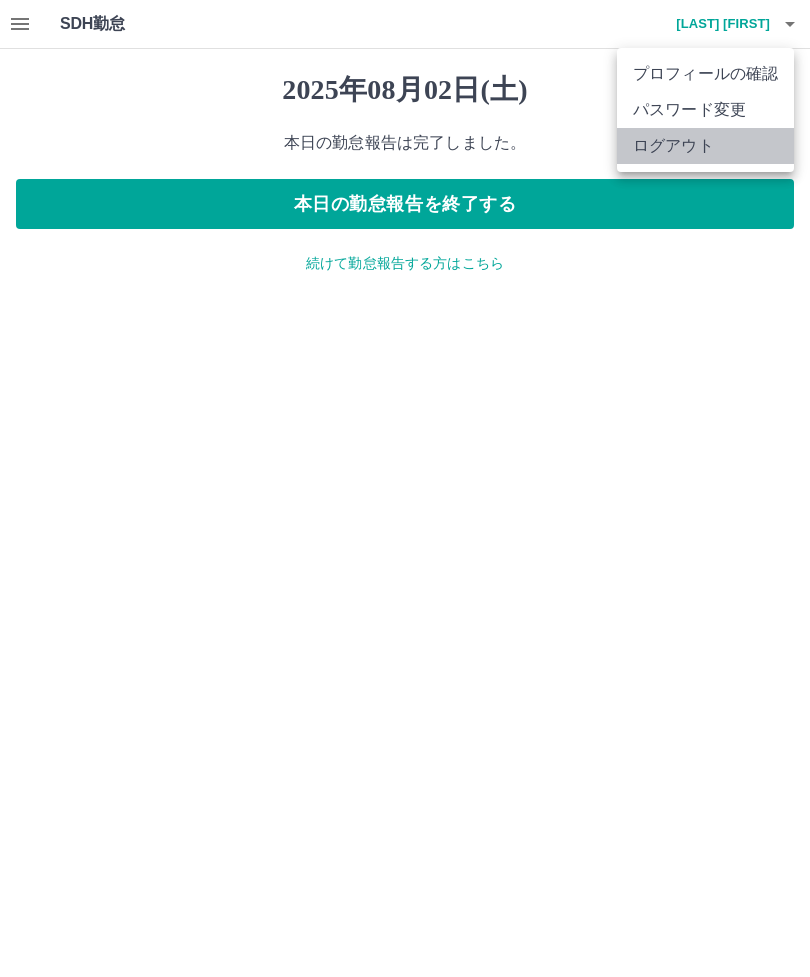 click on "ログアウト" at bounding box center (705, 146) 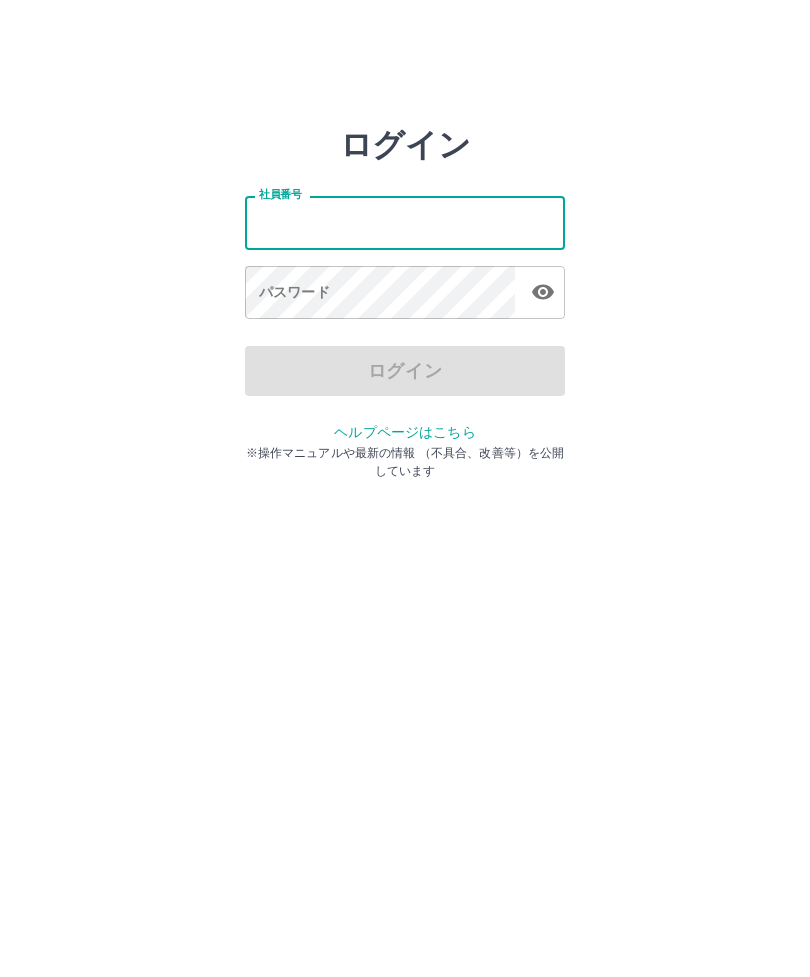 scroll, scrollTop: 0, scrollLeft: 0, axis: both 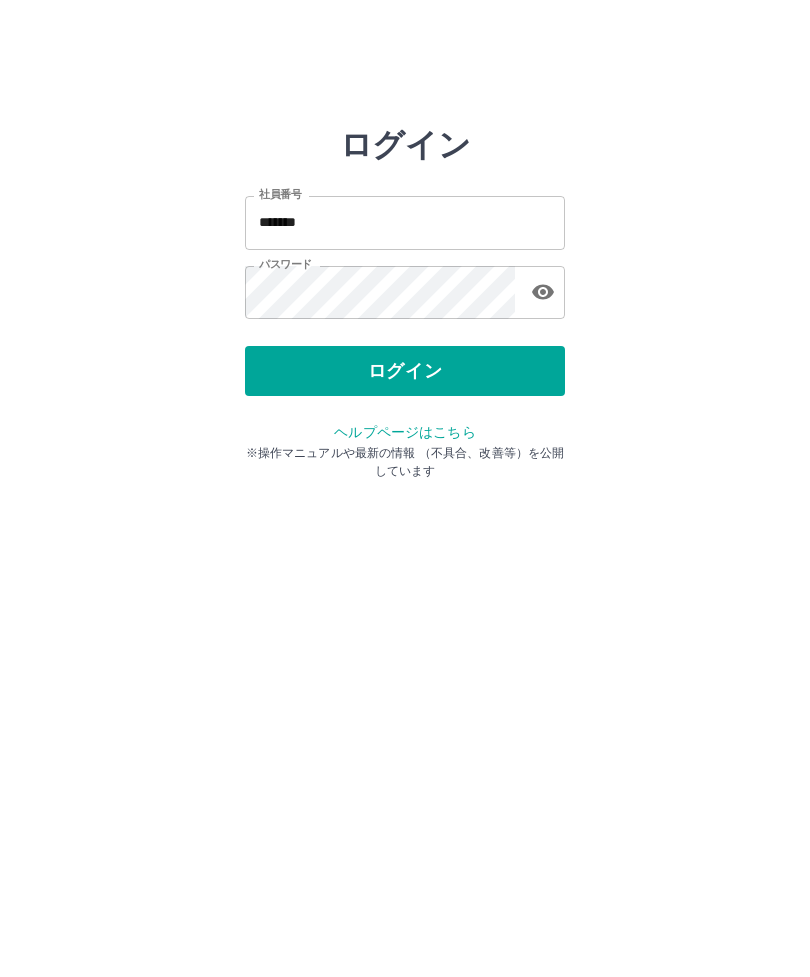 click on "ログイン" at bounding box center [405, 371] 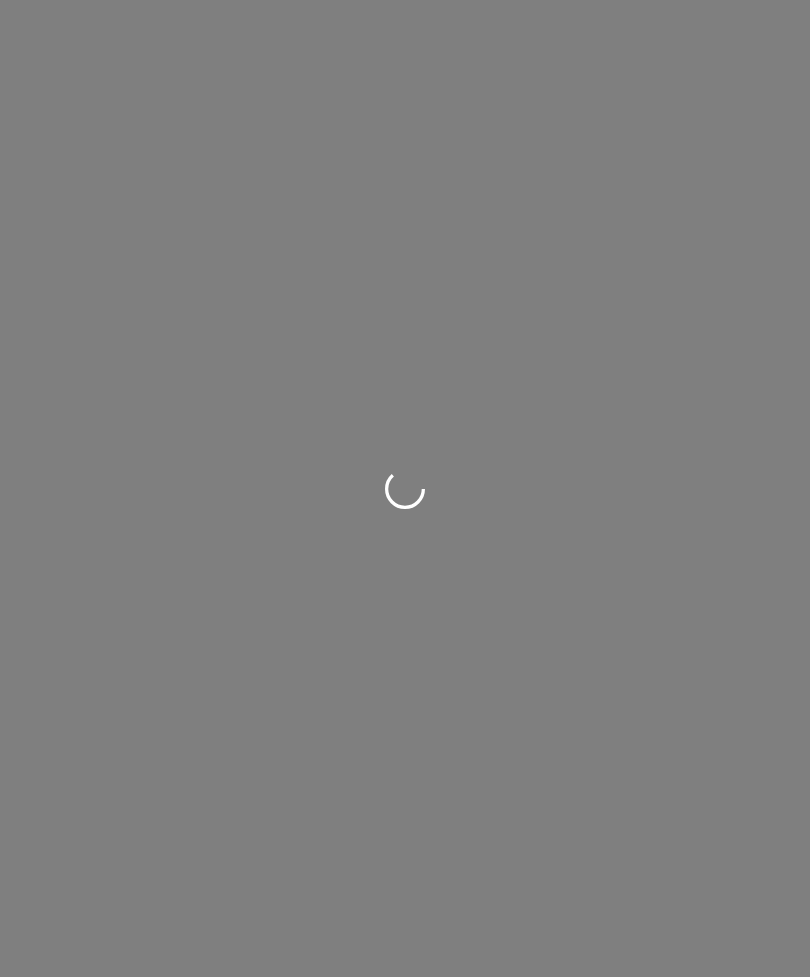 scroll, scrollTop: 0, scrollLeft: 0, axis: both 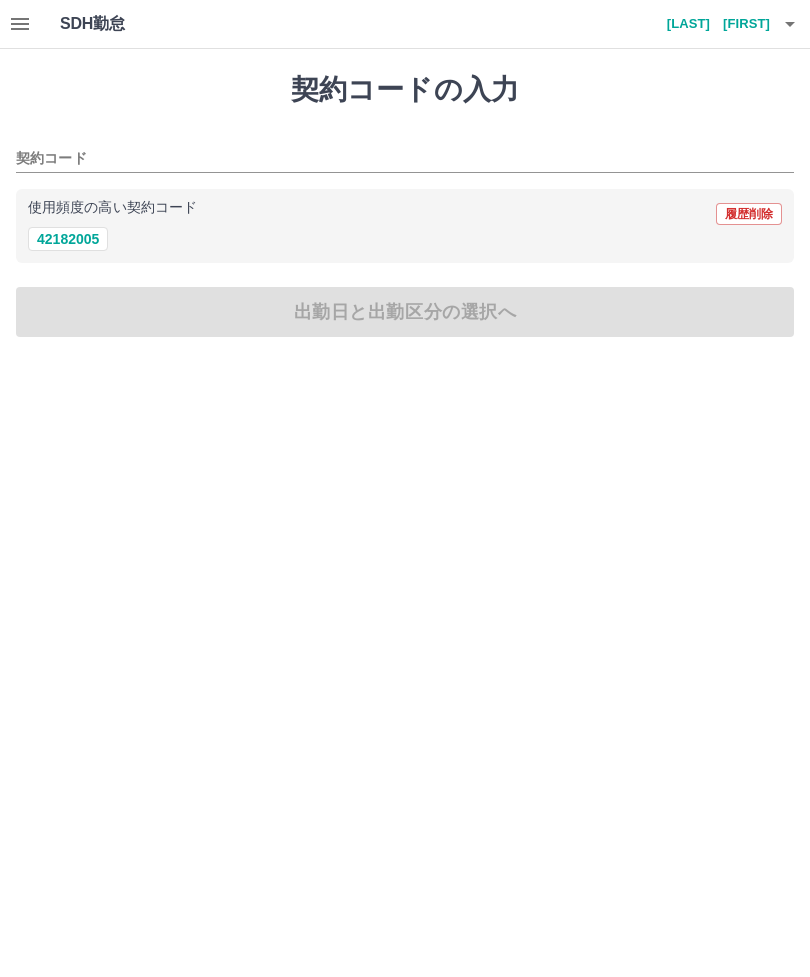 click on "42182005" at bounding box center [68, 239] 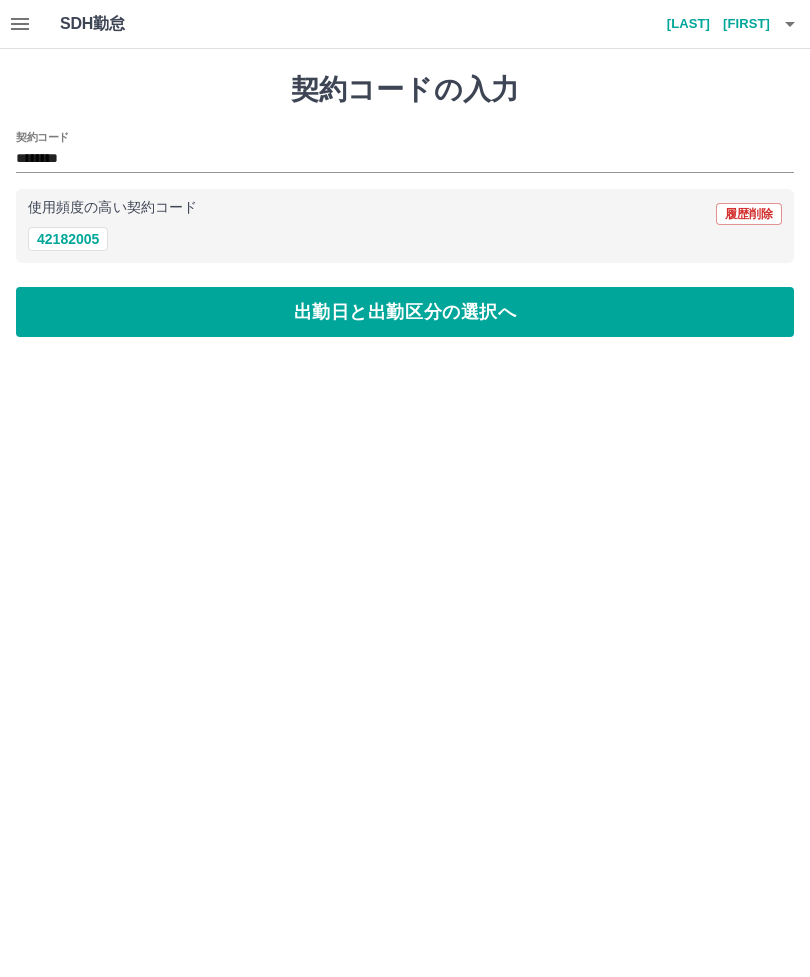click on "出勤日と出勤区分の選択へ" at bounding box center [405, 312] 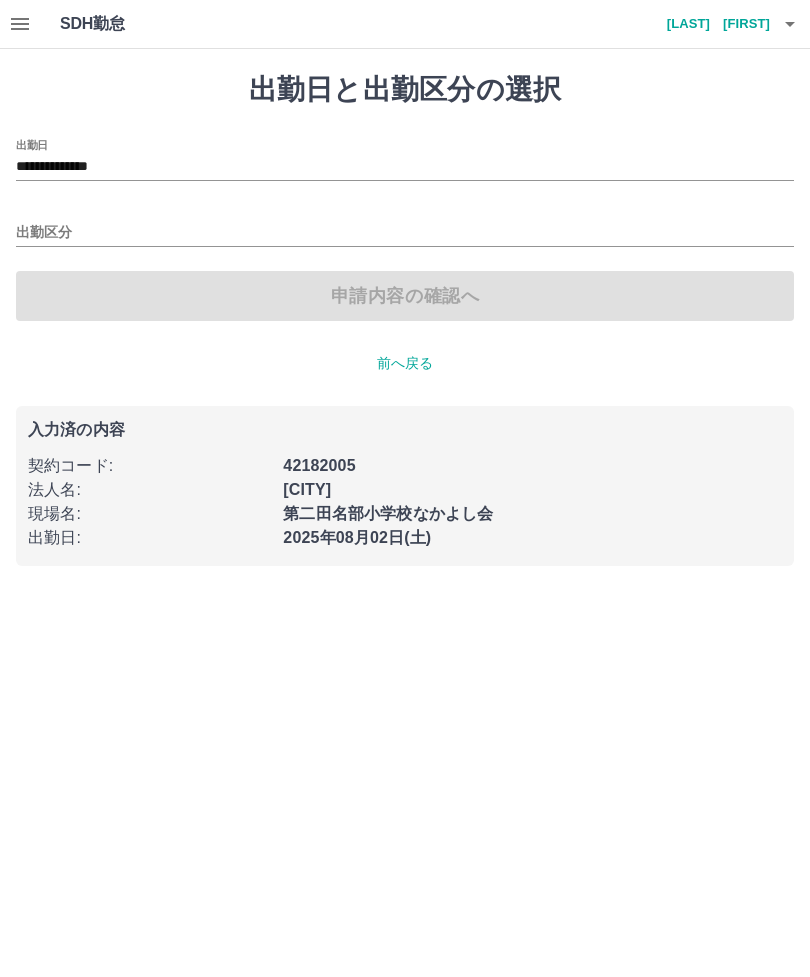 click on "出勤区分" at bounding box center (405, 233) 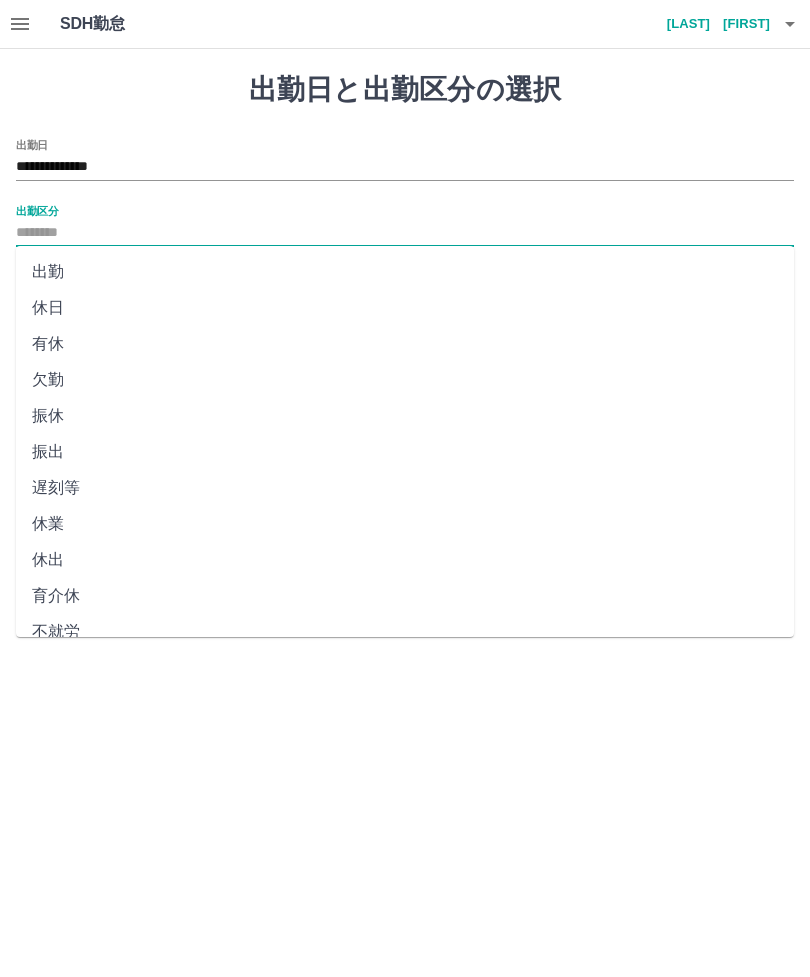 click on "出勤" at bounding box center [405, 272] 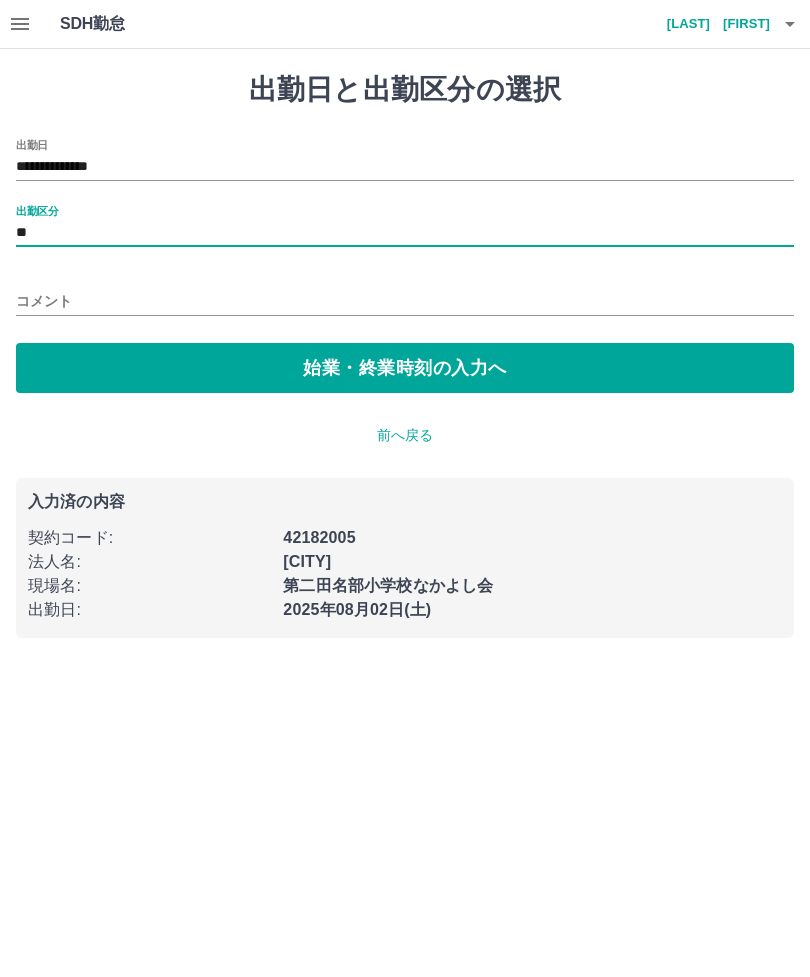 type on "**" 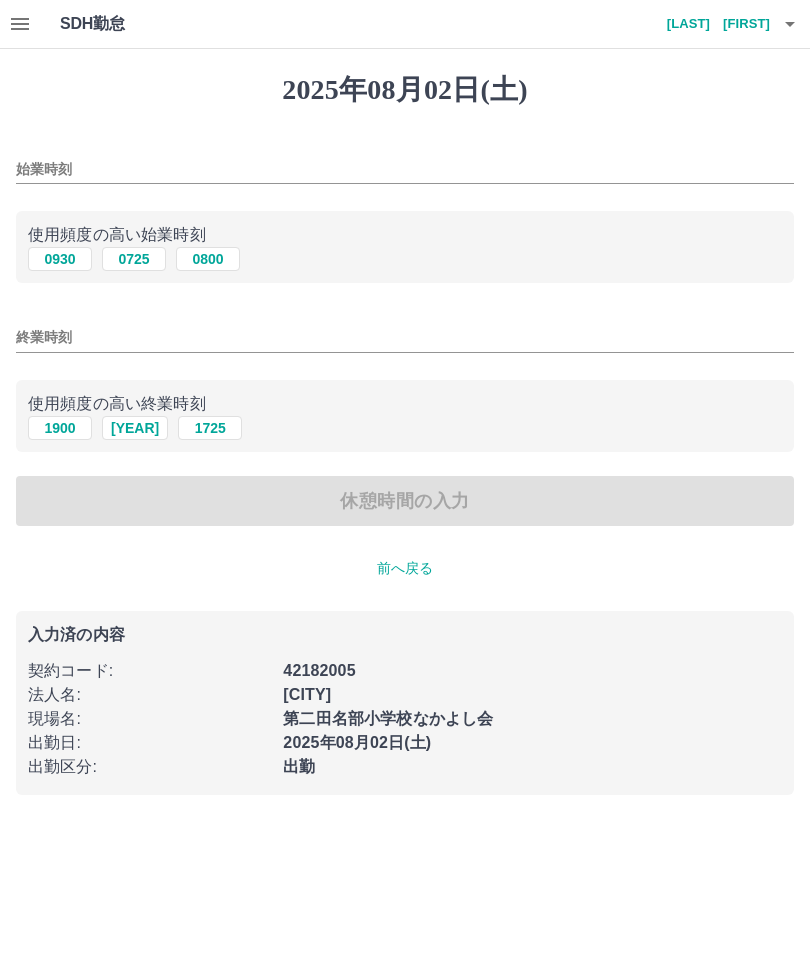 click on "始業時刻" at bounding box center [405, 169] 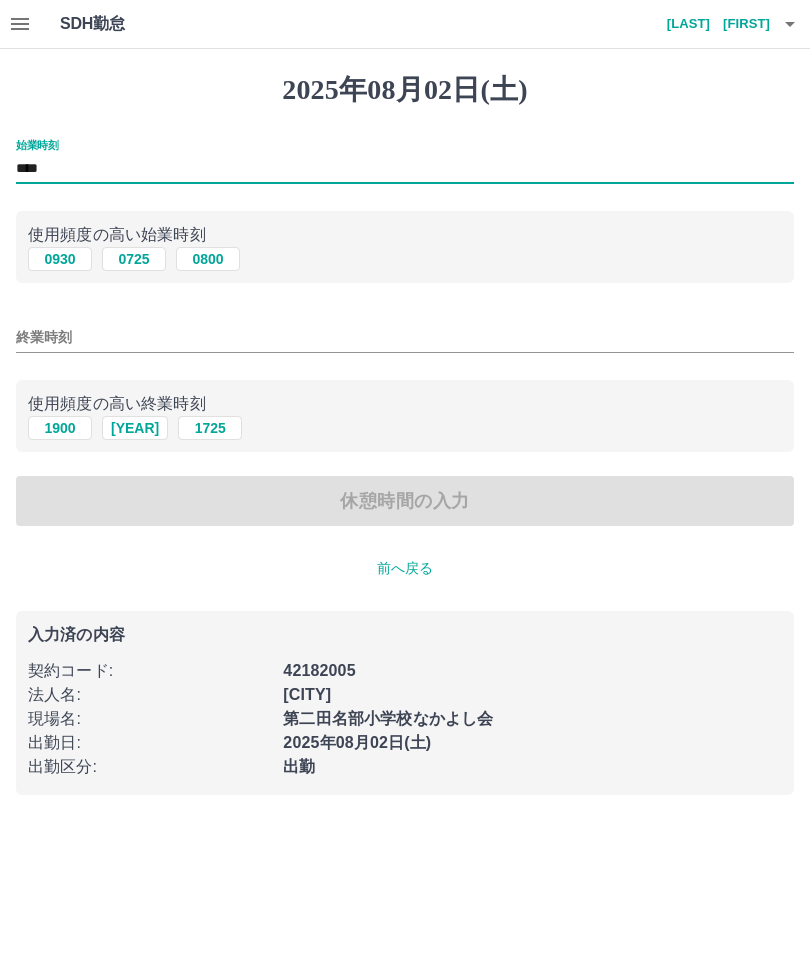 type on "****" 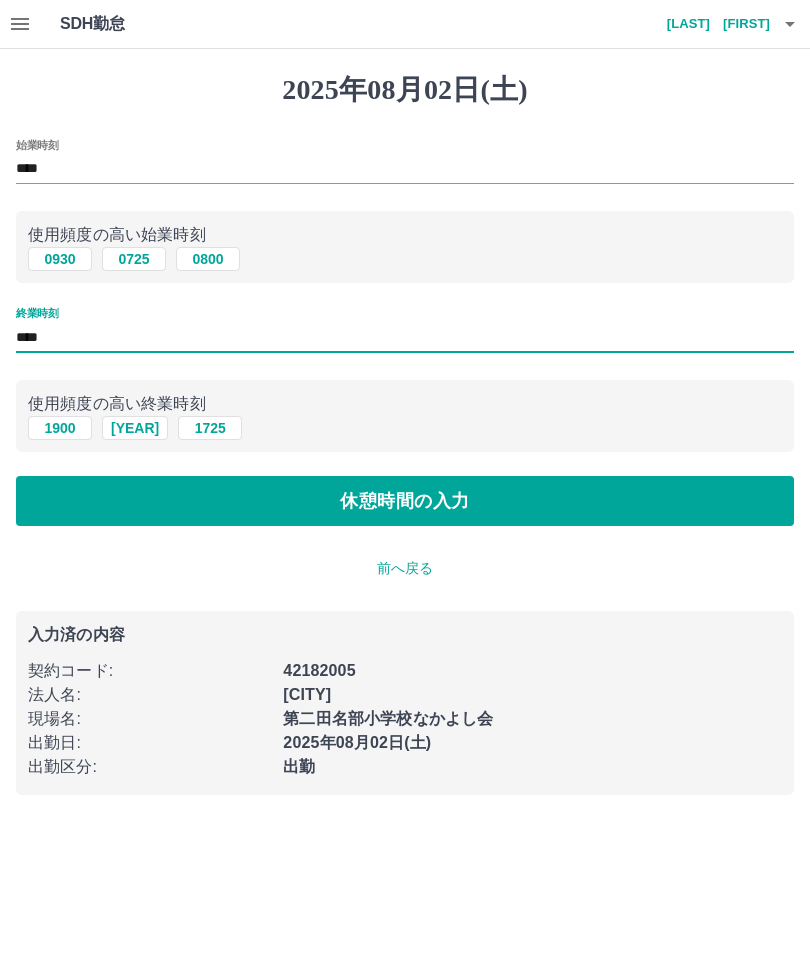 type on "****" 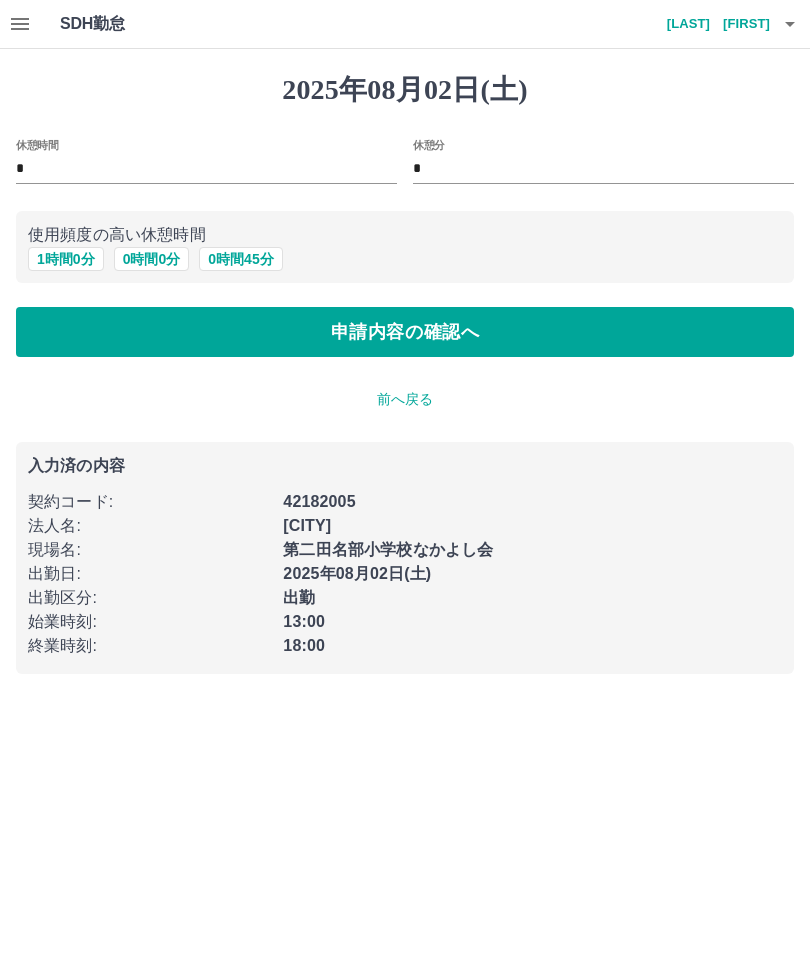 click on "申請内容の確認へ" at bounding box center [405, 332] 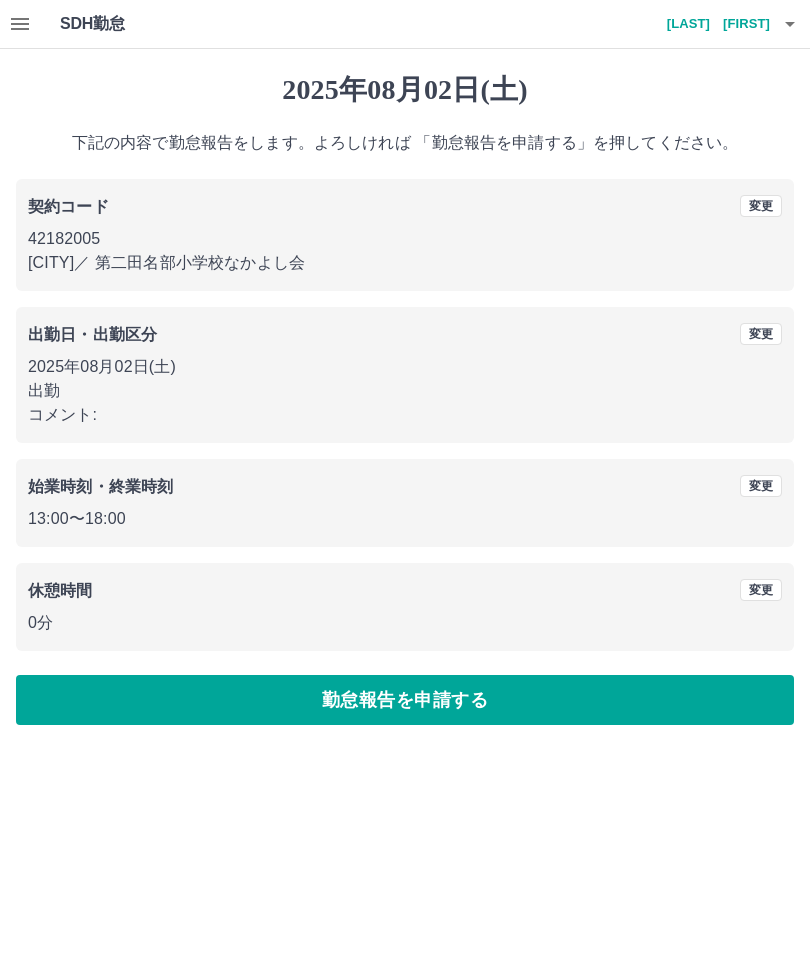 click on "勤怠報告を申請する" at bounding box center (405, 700) 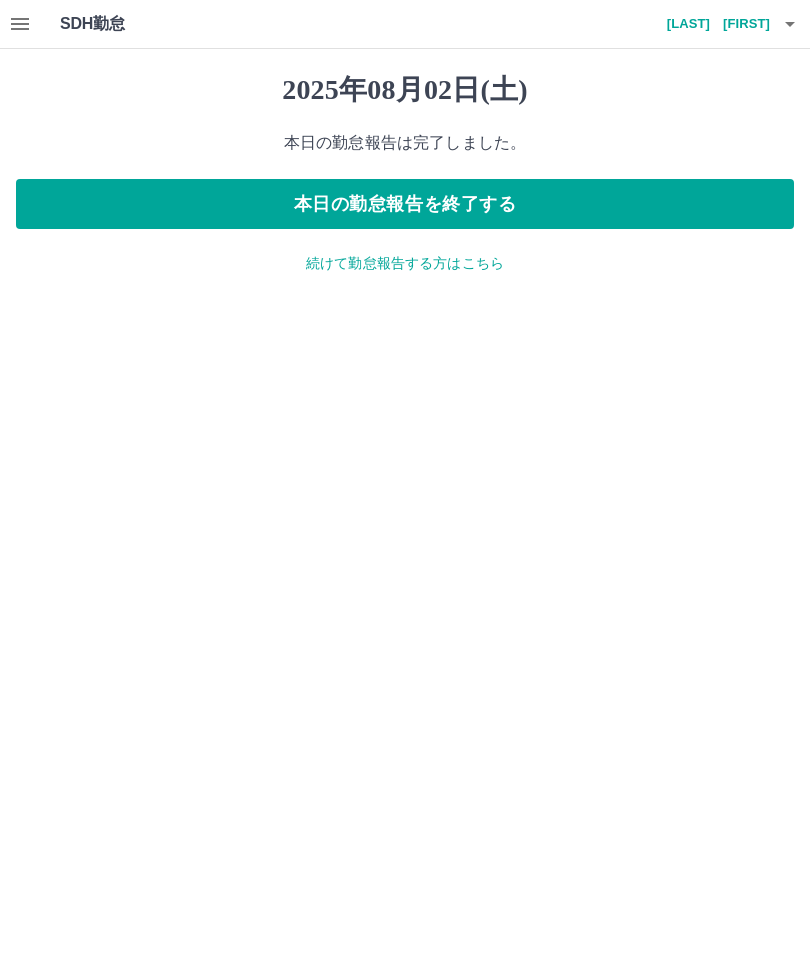 click on "本日の勤怠報告を終了する" at bounding box center [405, 204] 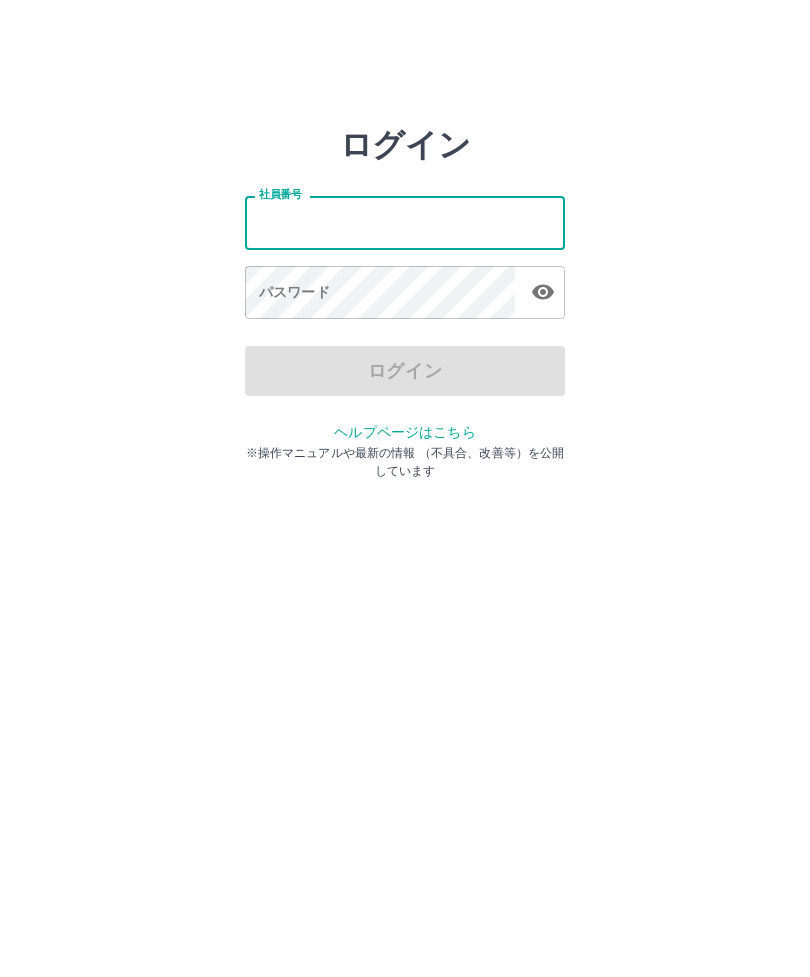 scroll, scrollTop: 0, scrollLeft: 0, axis: both 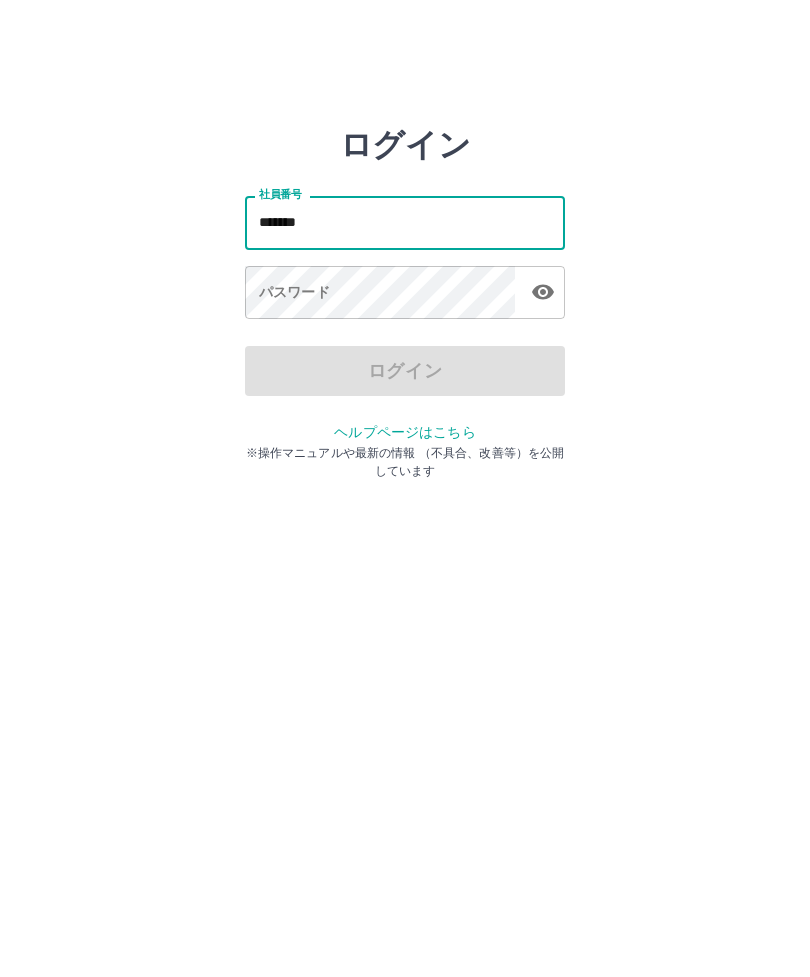 type on "*******" 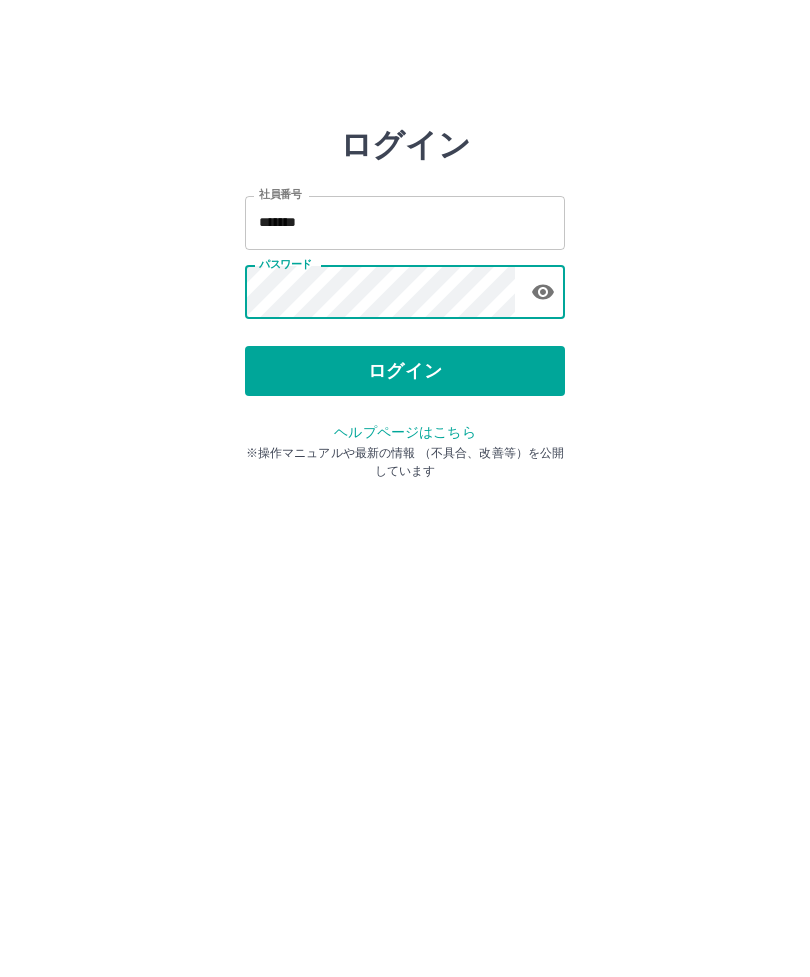 click on "ログイン" at bounding box center [405, 371] 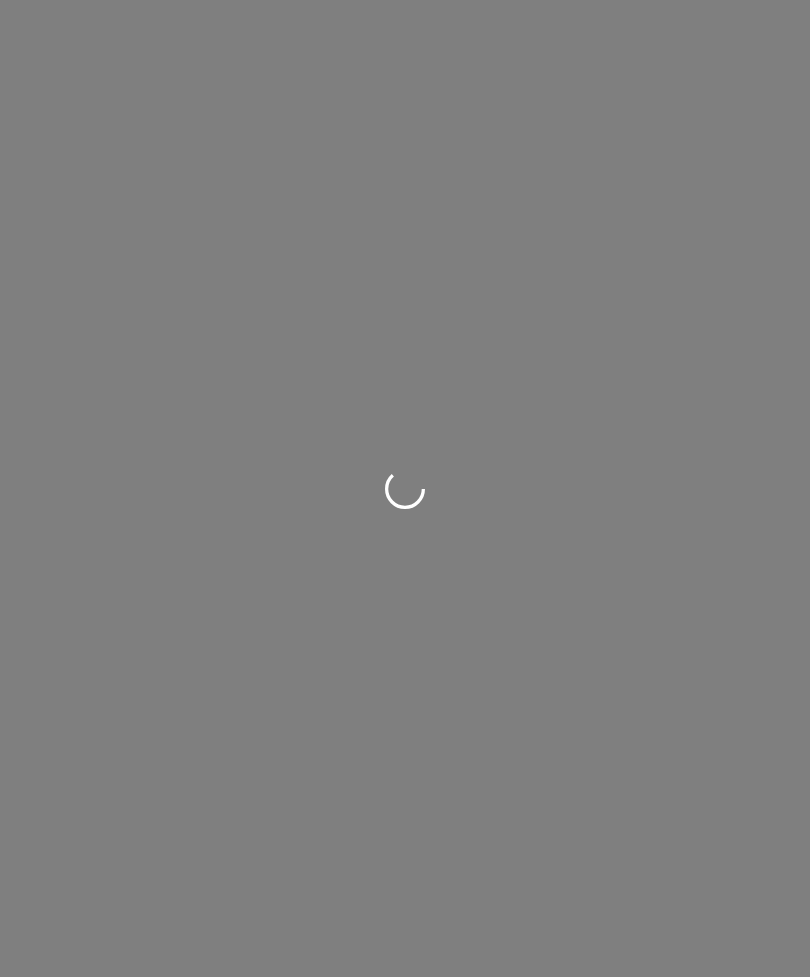 scroll, scrollTop: 0, scrollLeft: 0, axis: both 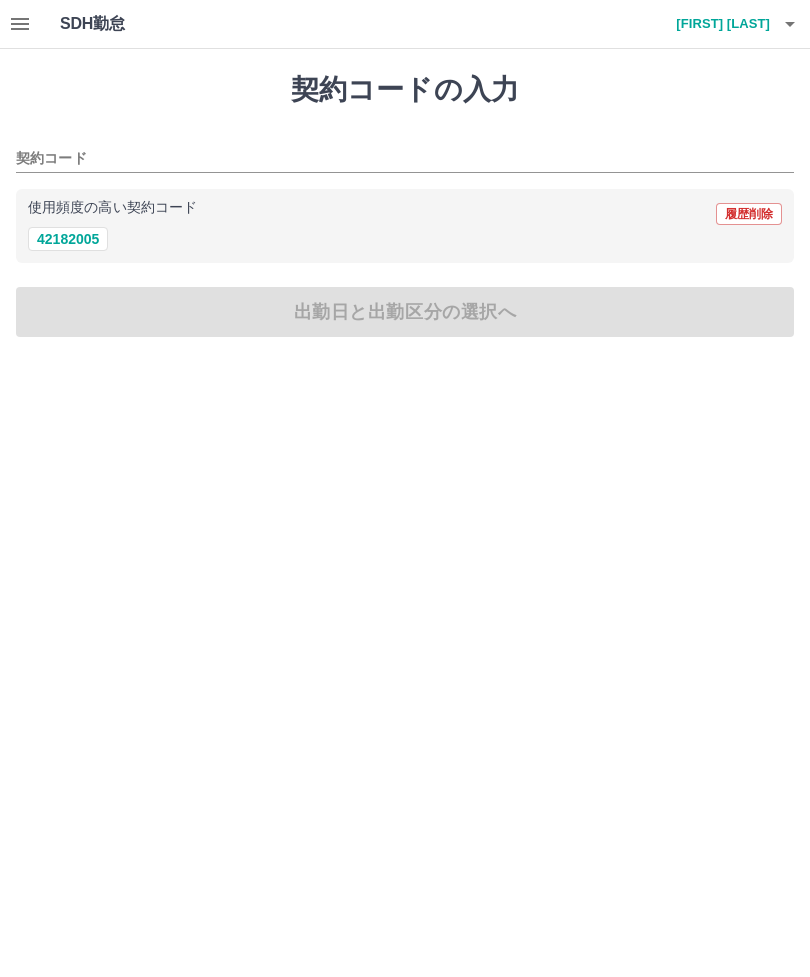 click on "42182005" at bounding box center (68, 239) 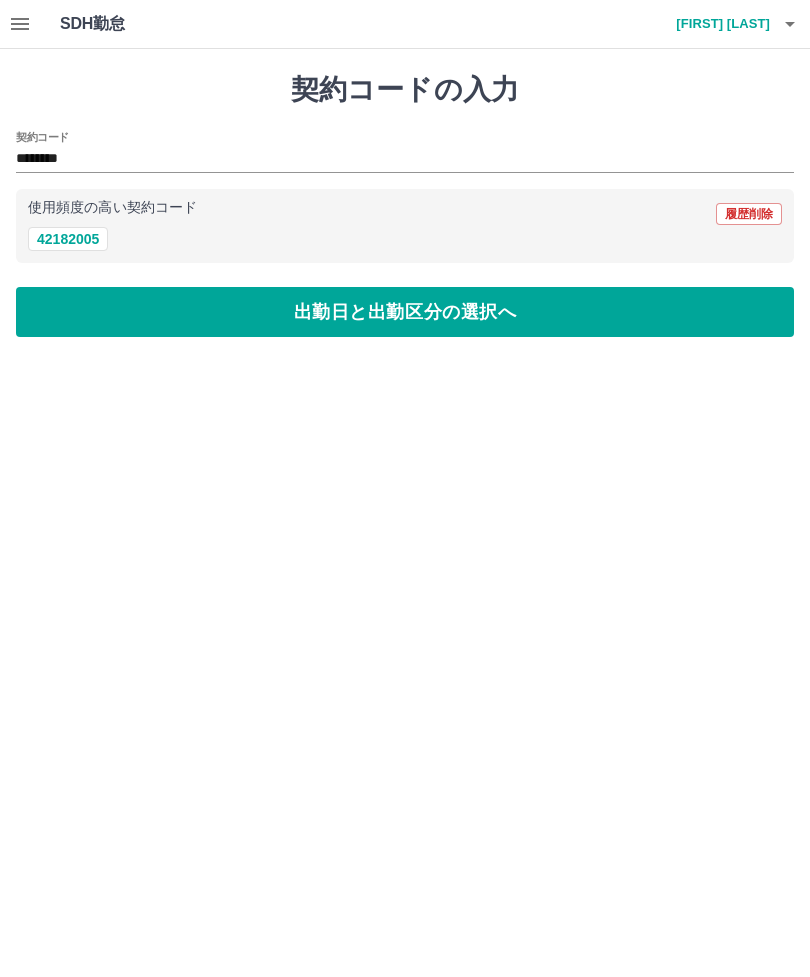 click on "出勤日と出勤区分の選択へ" at bounding box center (405, 312) 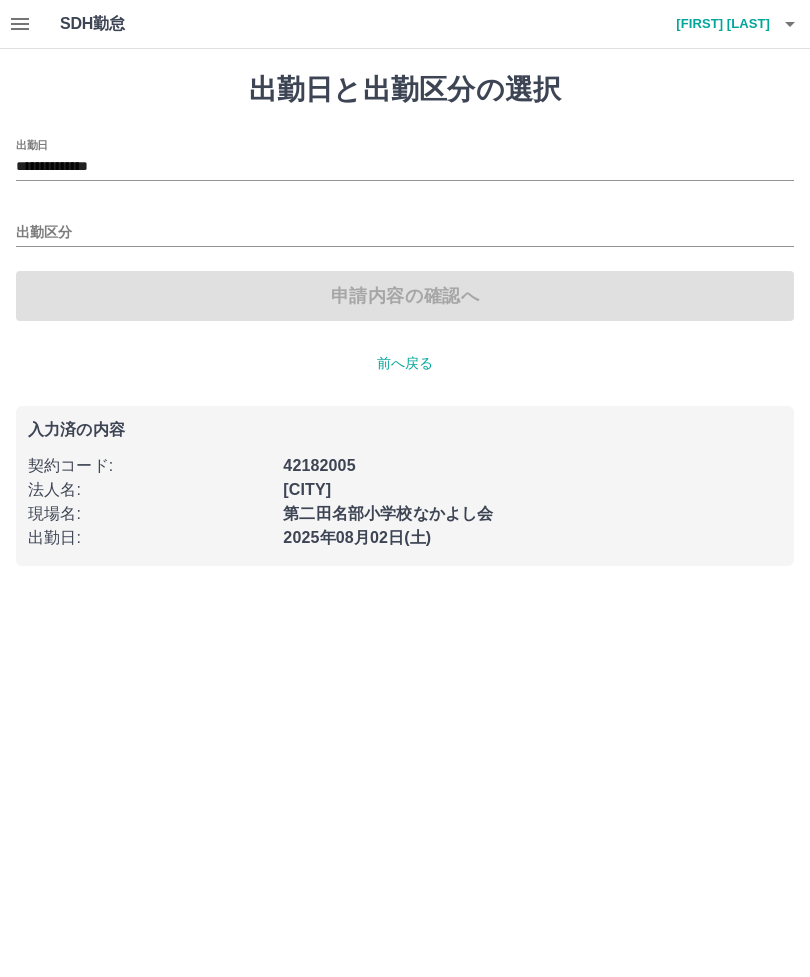 click on "出勤区分" at bounding box center (405, 233) 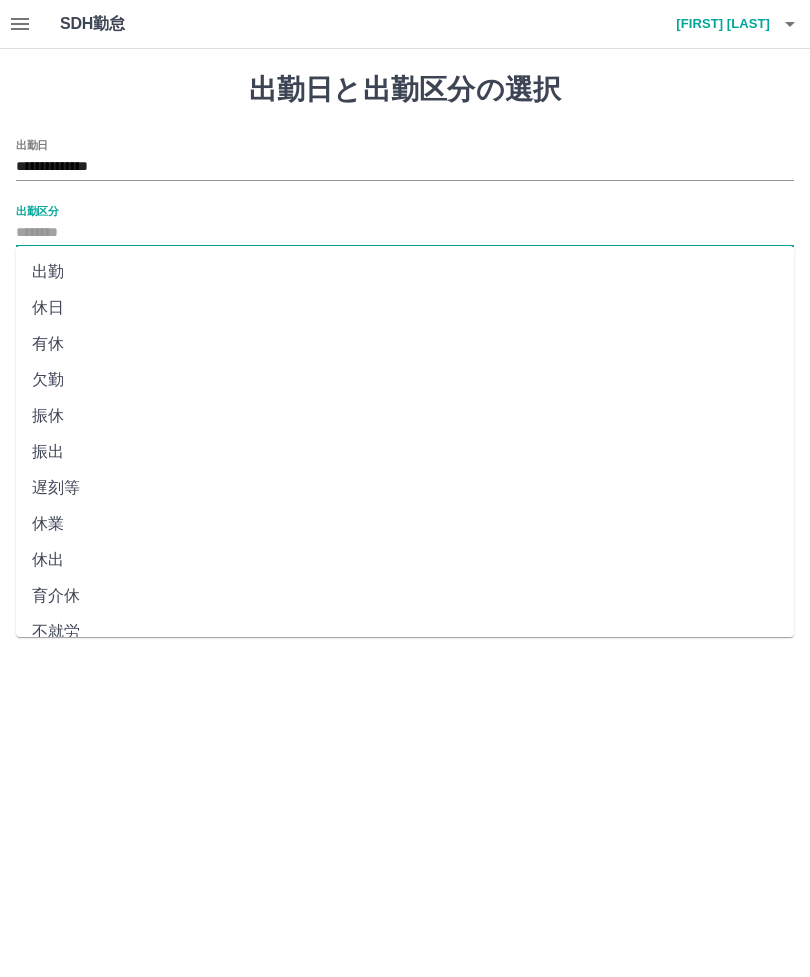 click on "出勤" at bounding box center (405, 272) 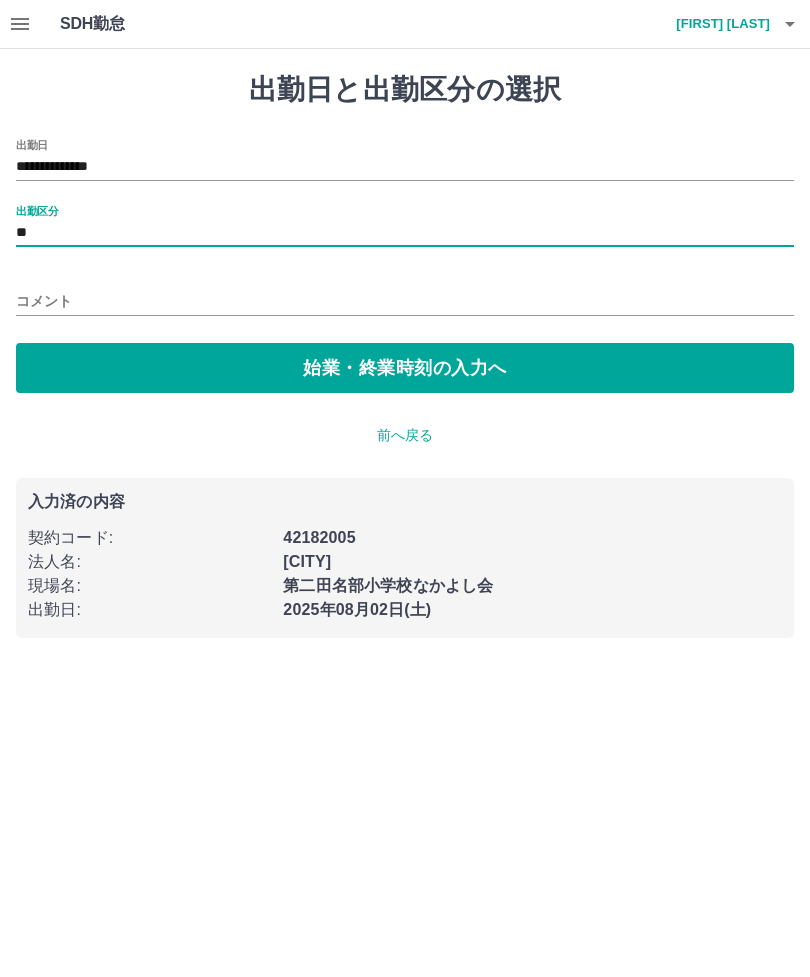 click on "始業・終業時刻の入力へ" at bounding box center (405, 368) 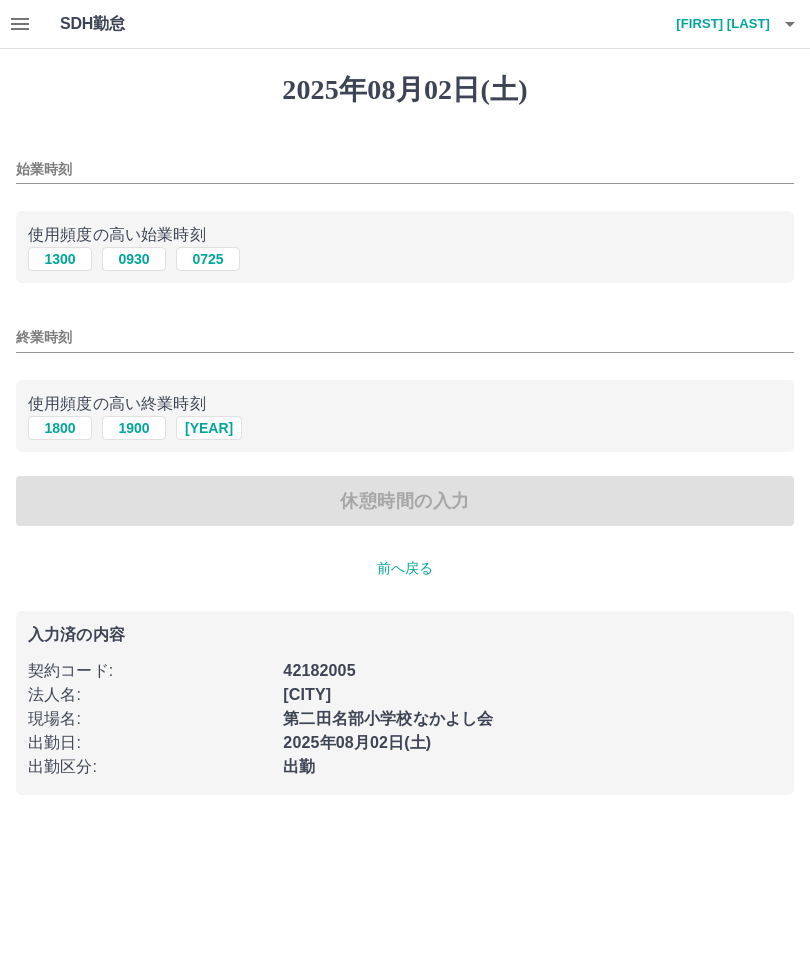 click on "0930" at bounding box center (134, 259) 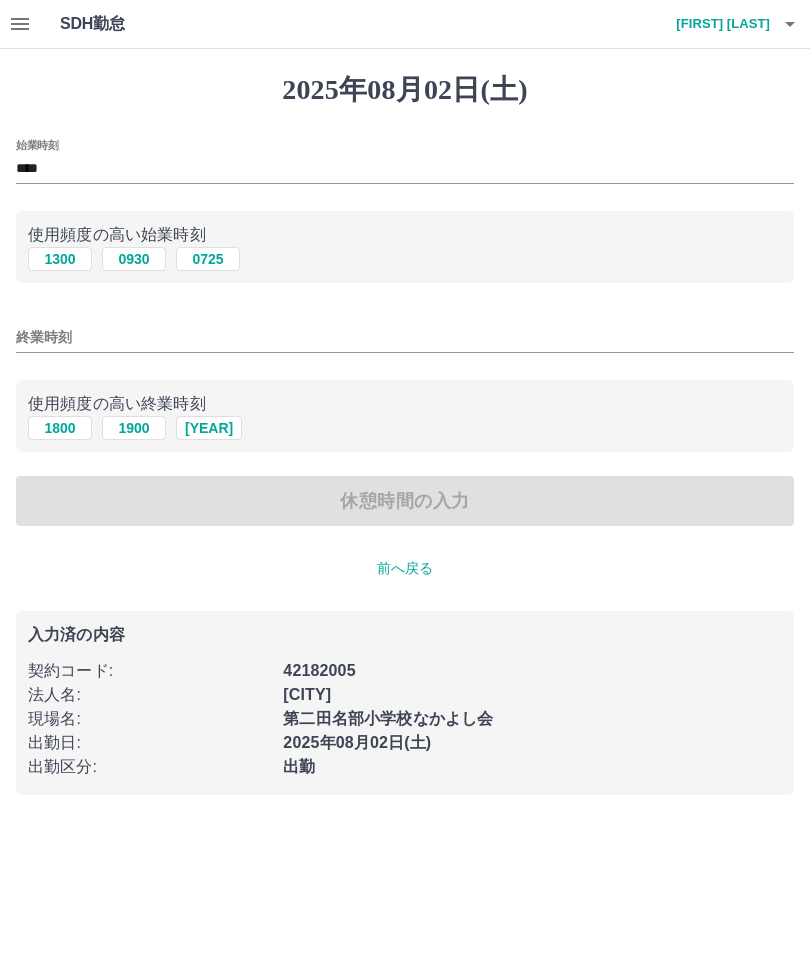 click on "1800" at bounding box center [60, 428] 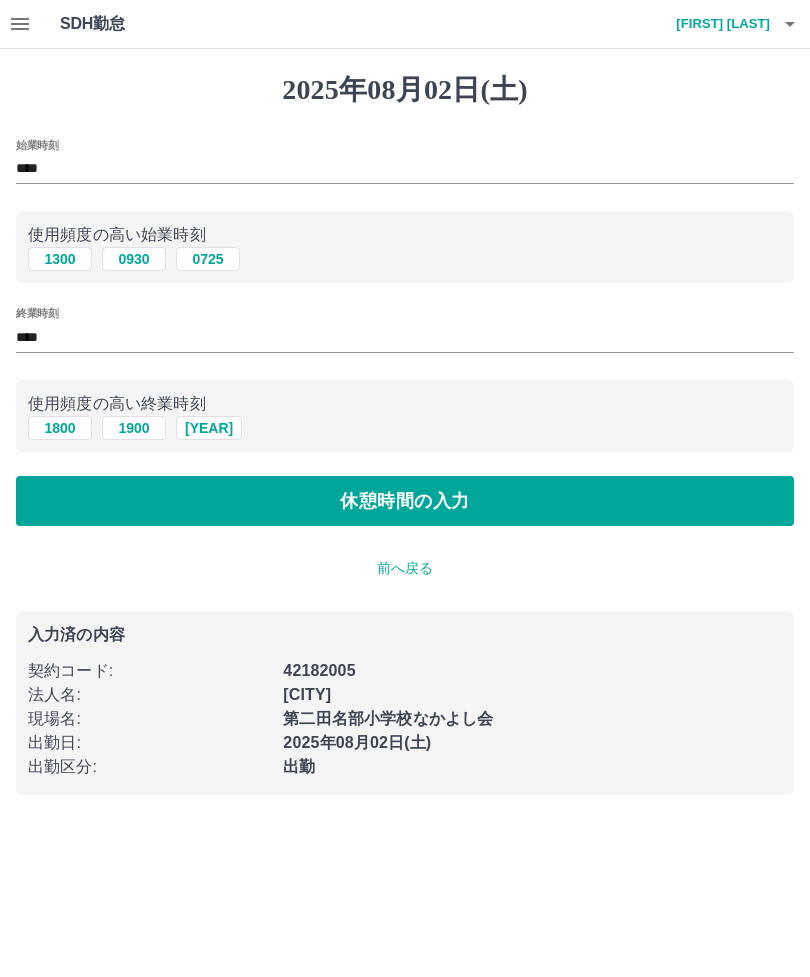 click on "****" at bounding box center (405, 337) 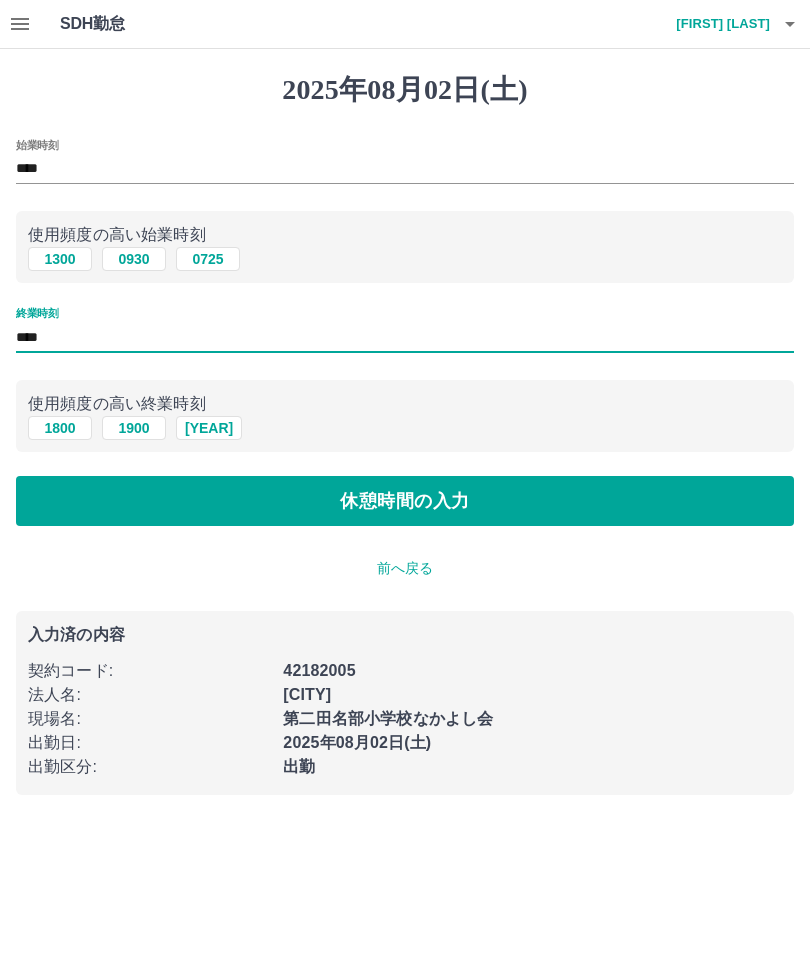 click on "休憩時間の入力" at bounding box center [405, 501] 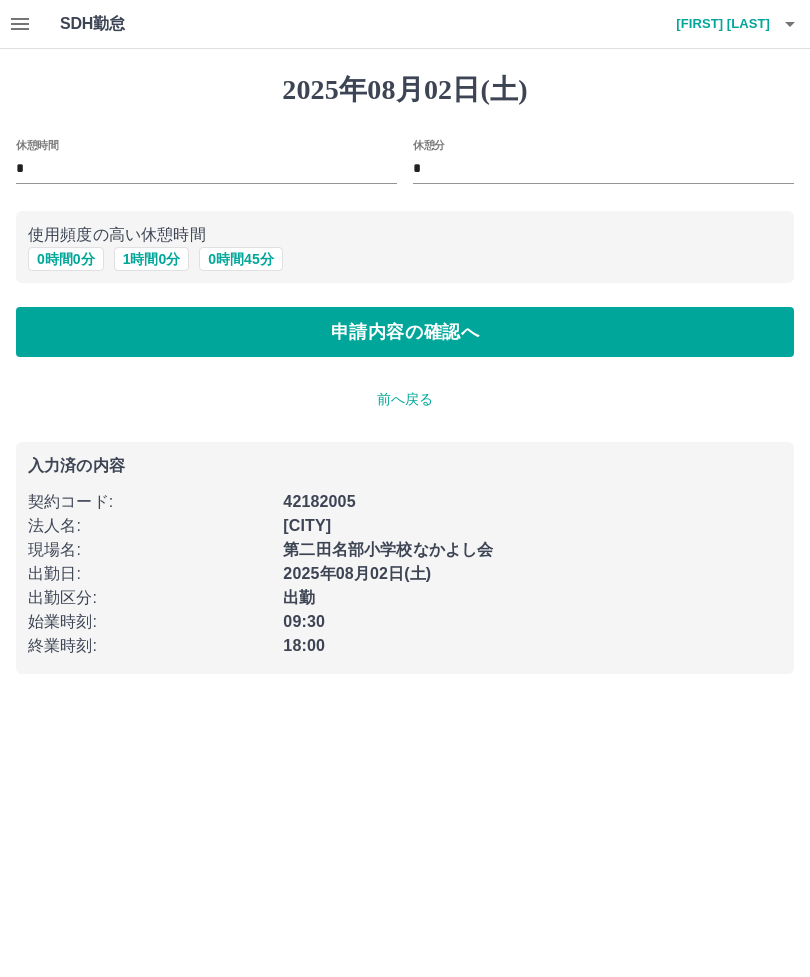 click on "1 時間 0 分" at bounding box center (152, 259) 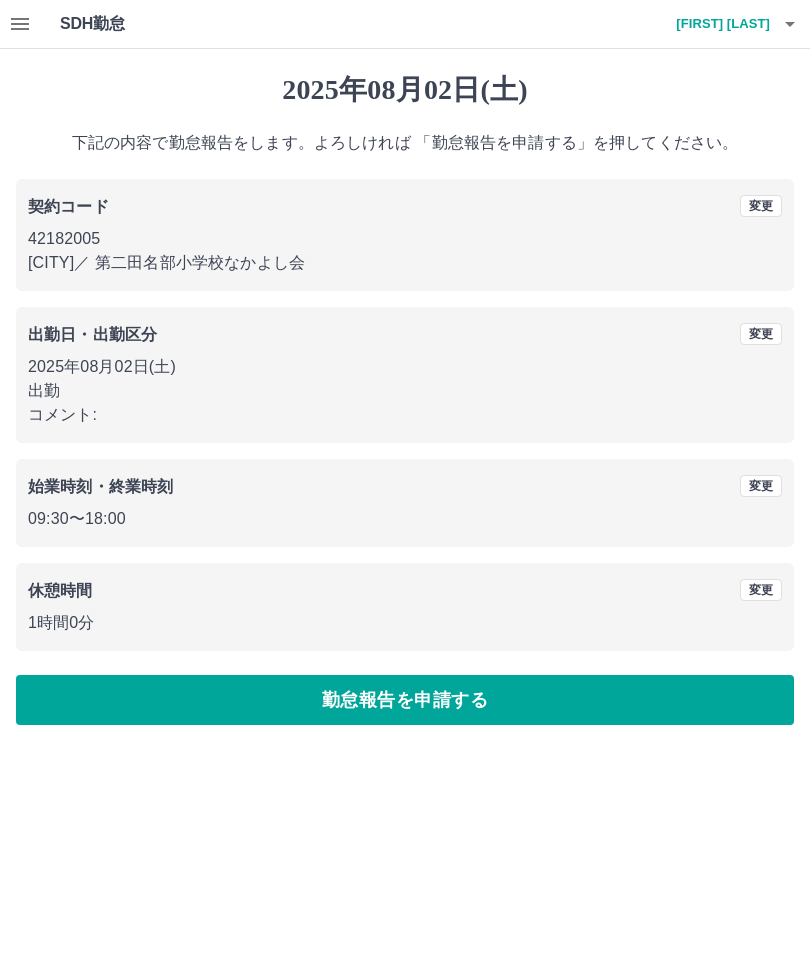 click on "変更" at bounding box center (761, 486) 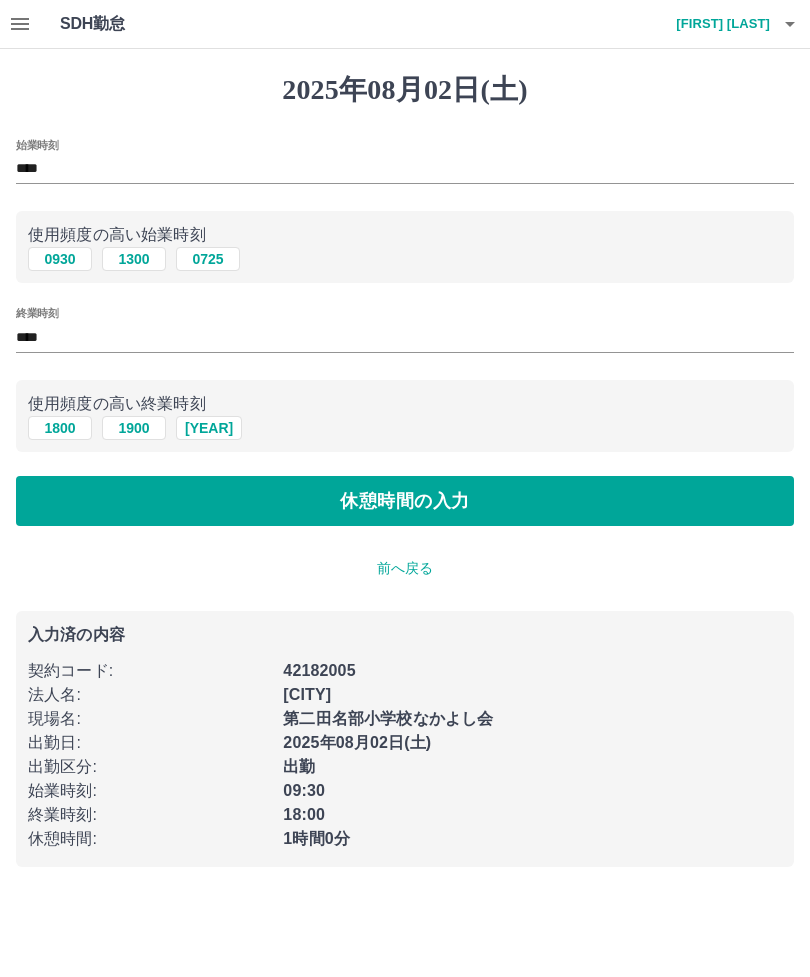 click on "****" at bounding box center (405, 337) 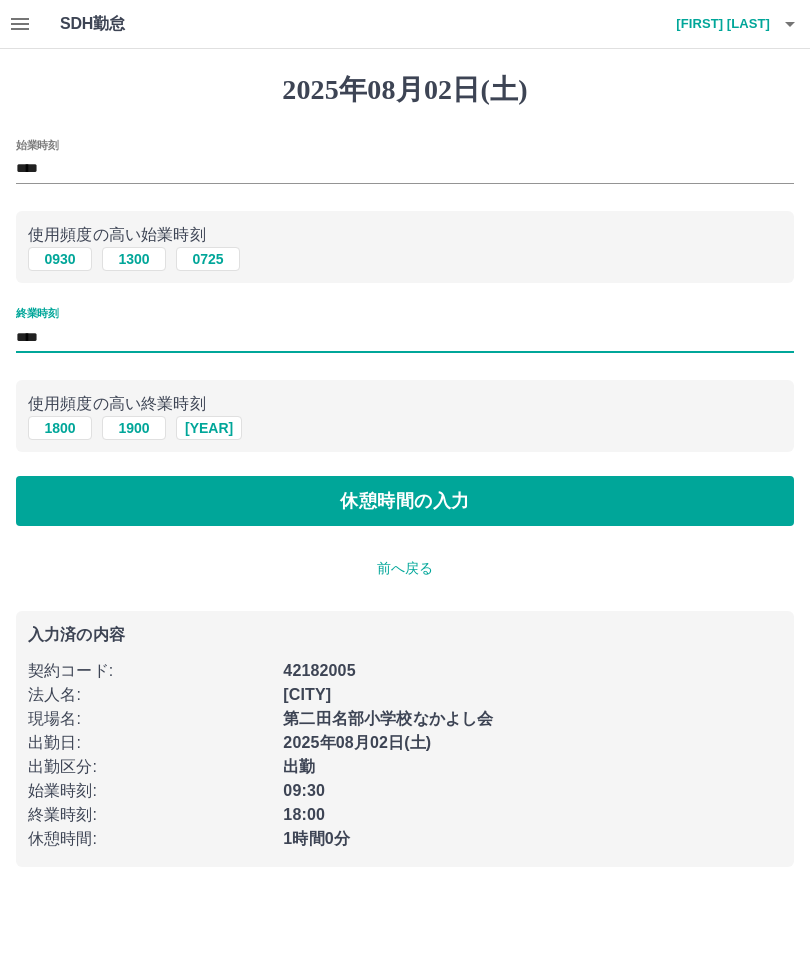 click on "****" at bounding box center (405, 337) 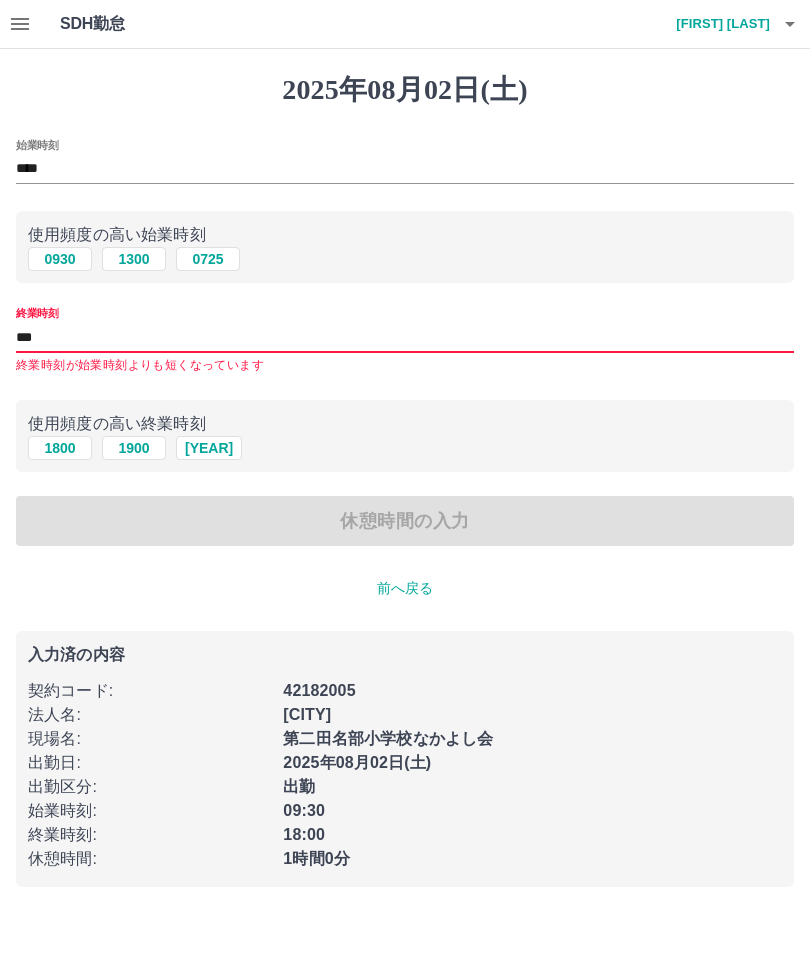 type on "****" 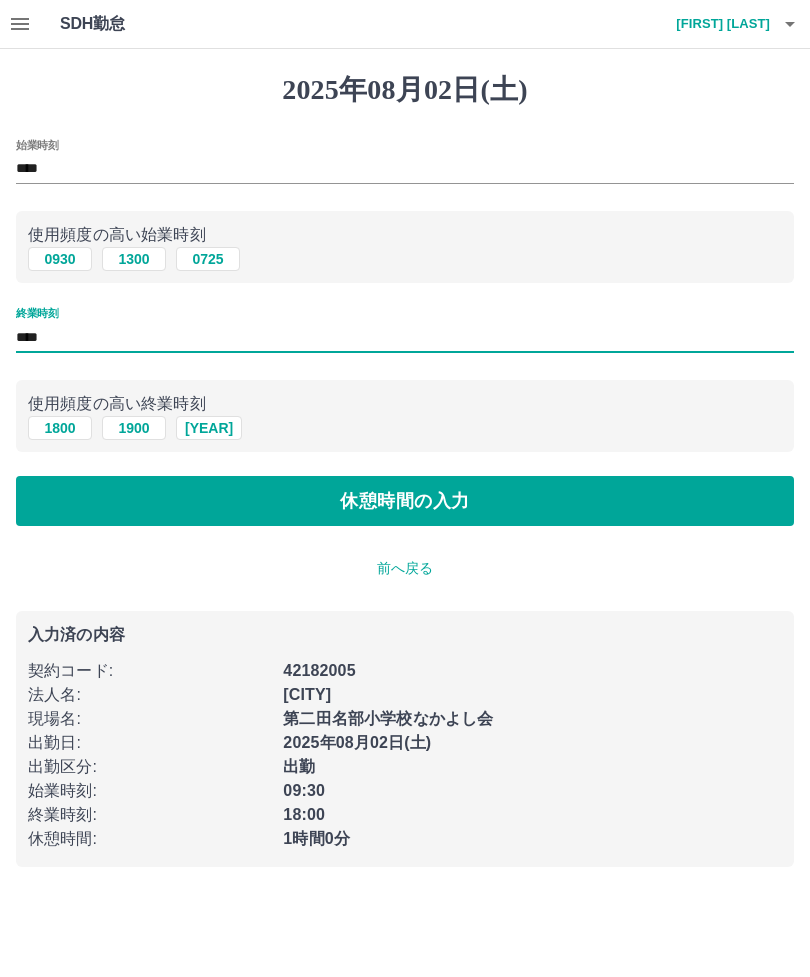 click on "休憩時間の入力" at bounding box center (405, 501) 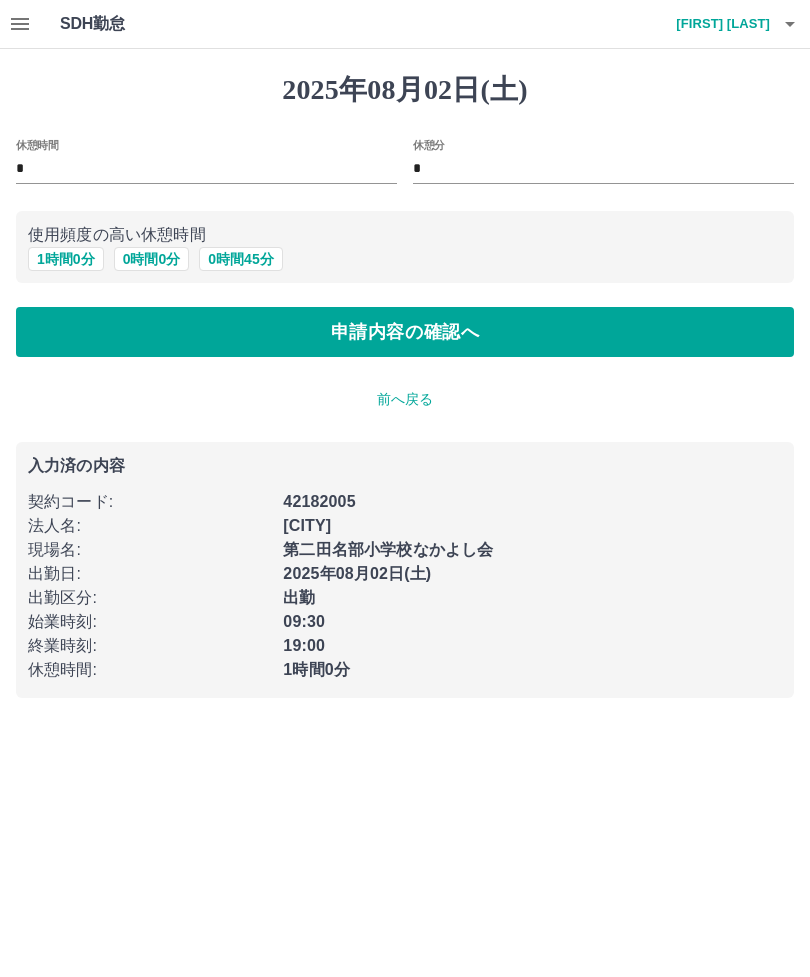 click on "申請内容の確認へ" at bounding box center [405, 332] 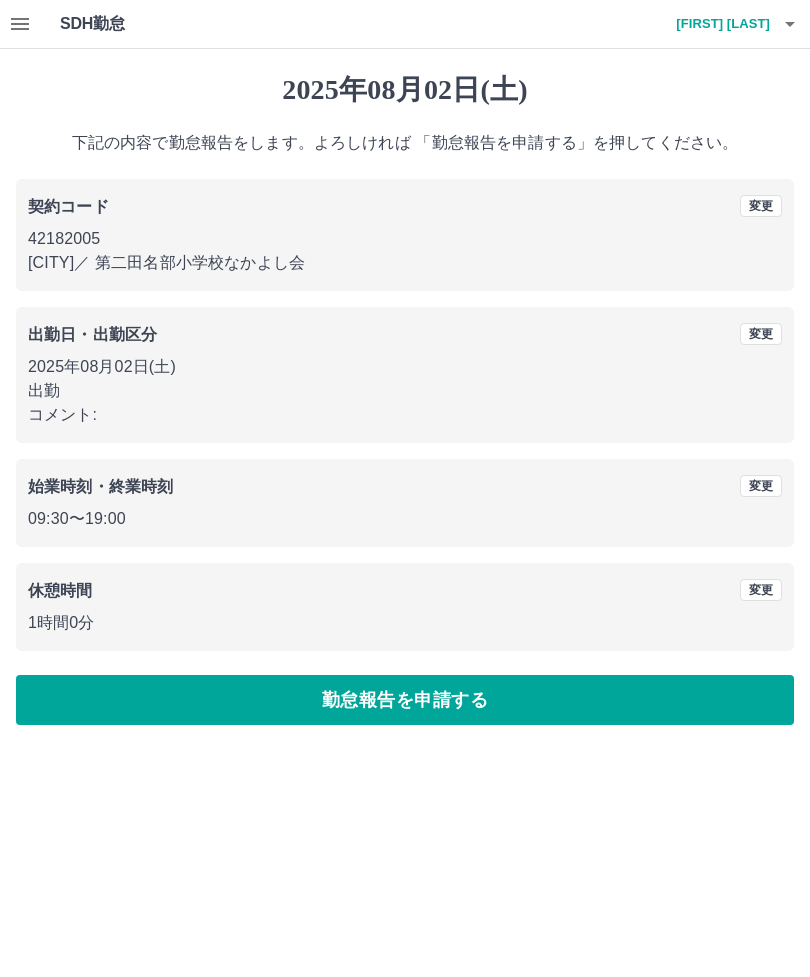 click on "勤怠報告を申請する" at bounding box center (405, 700) 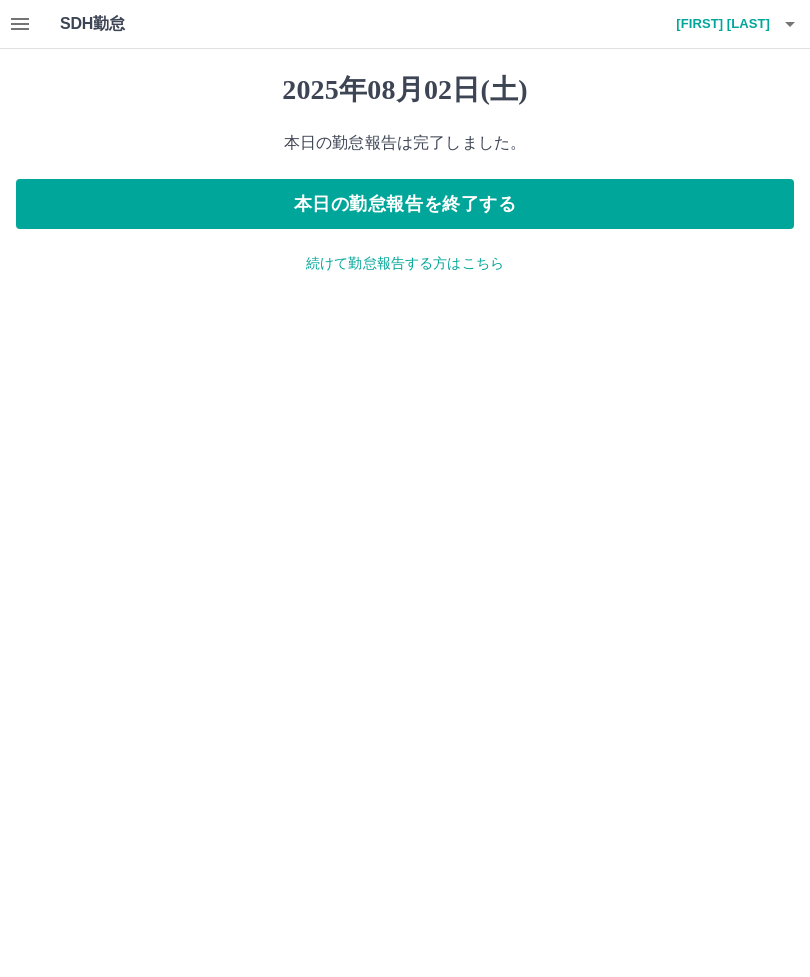 click on "本日の勤怠報告を終了する" at bounding box center [405, 204] 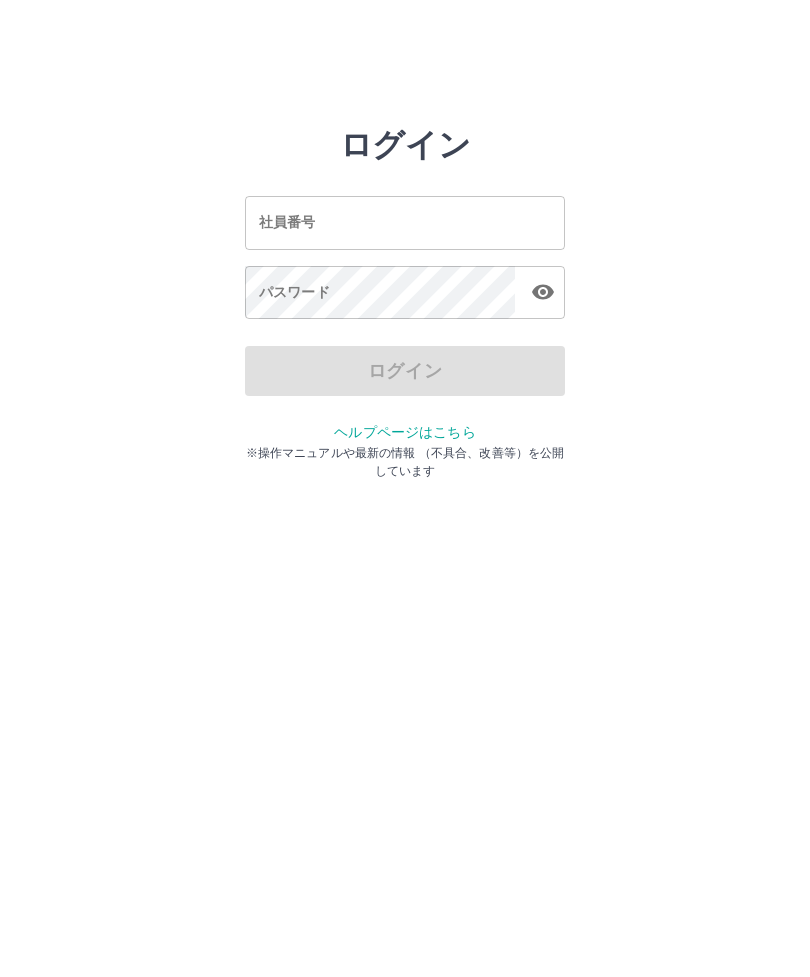 scroll, scrollTop: 0, scrollLeft: 0, axis: both 